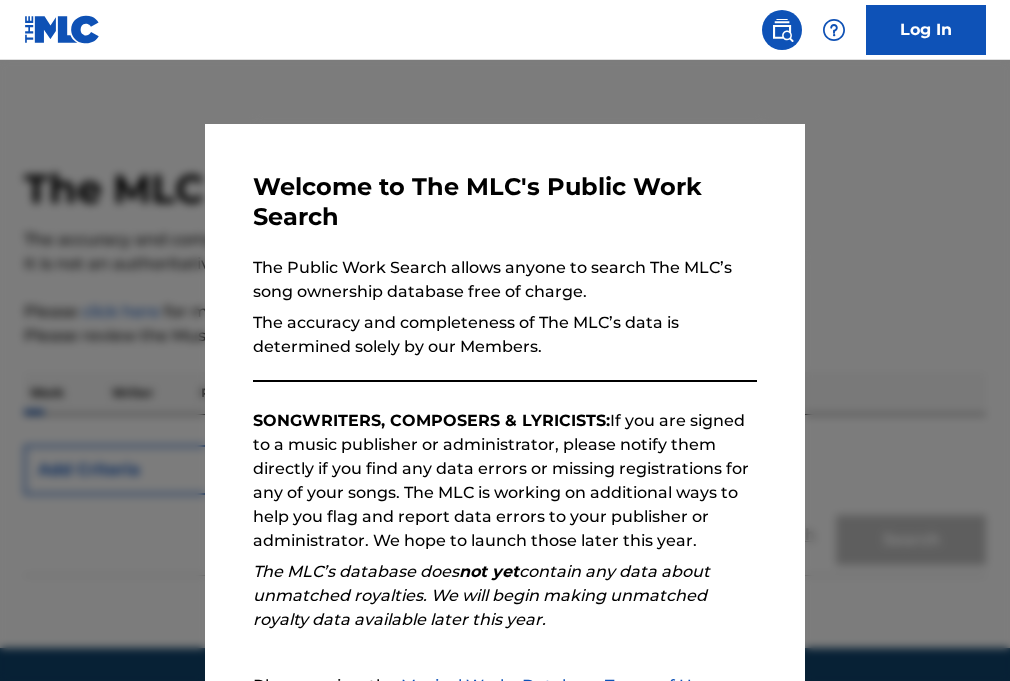 scroll, scrollTop: 0, scrollLeft: 0, axis: both 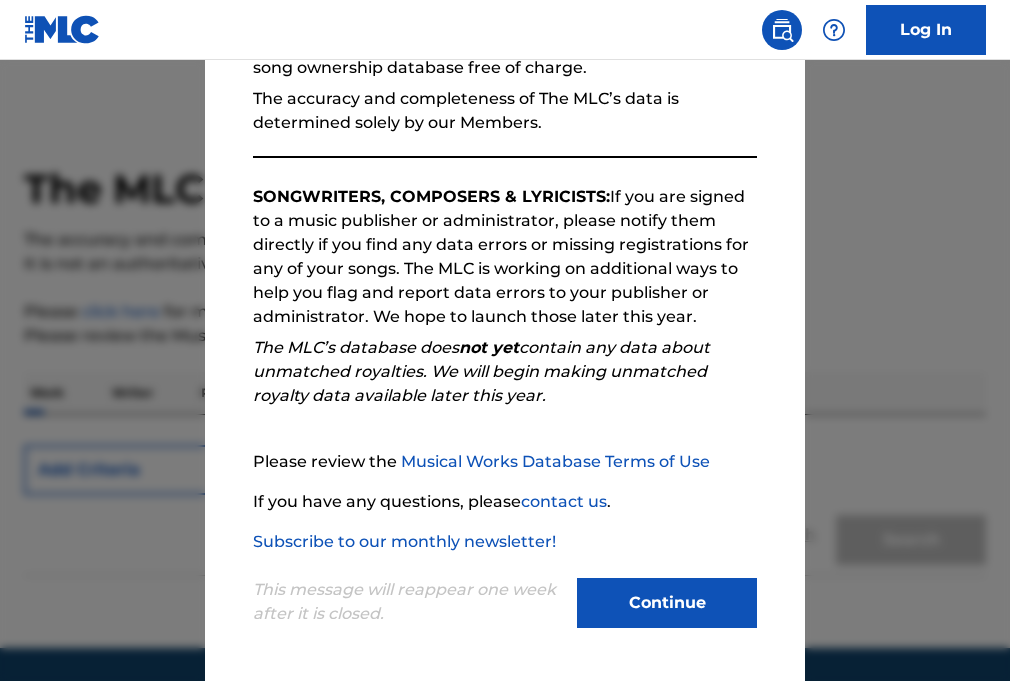 click on "Continue" at bounding box center (667, 603) 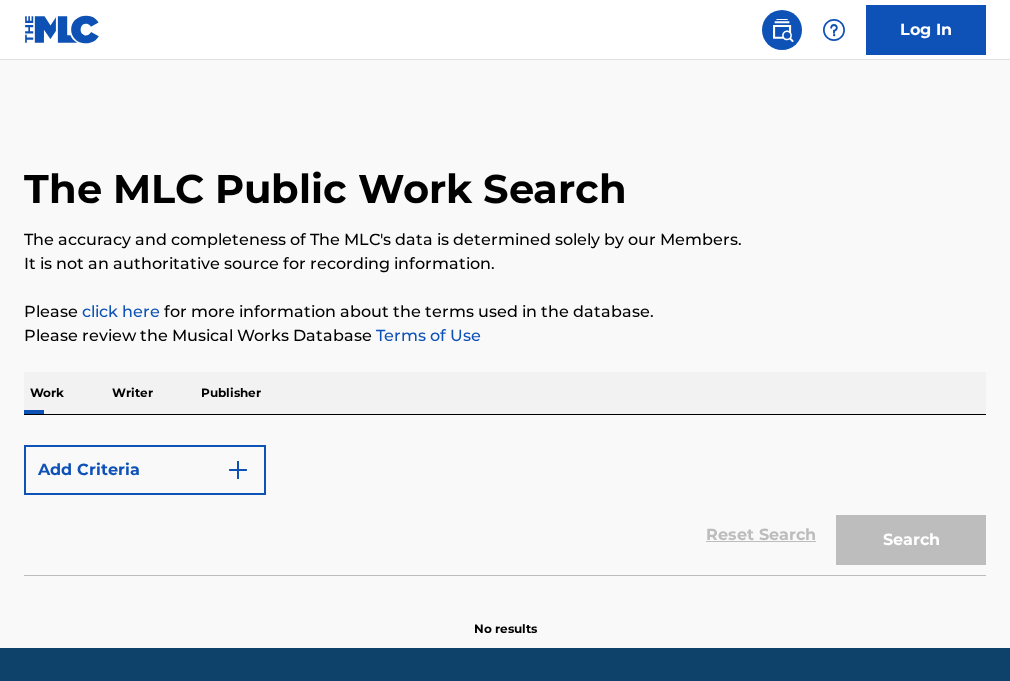 click on "Writer" at bounding box center [132, 393] 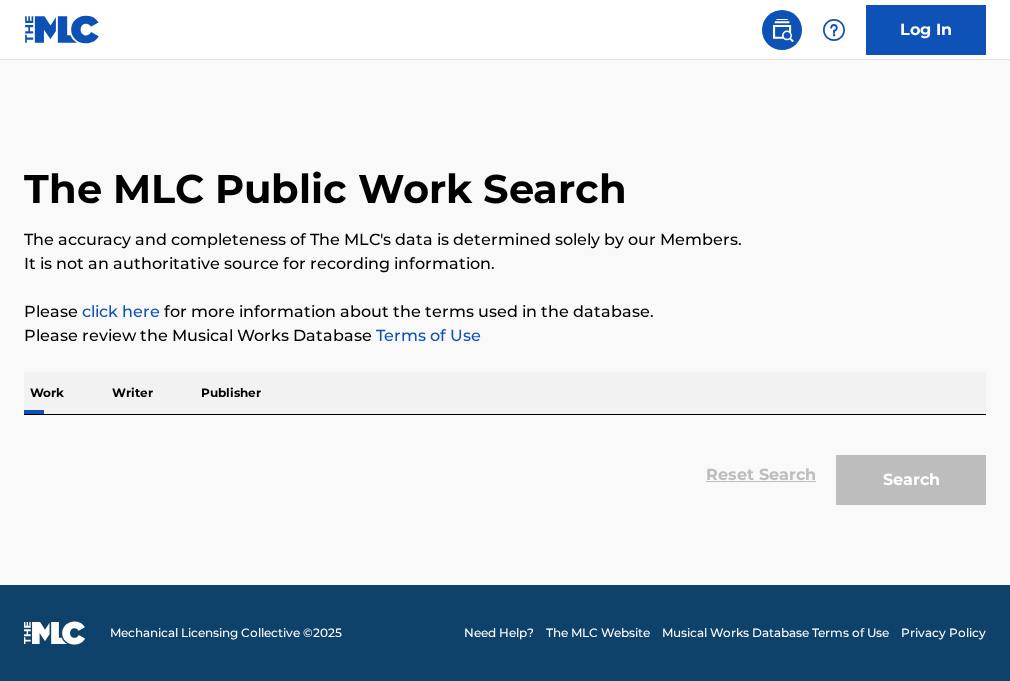 click on "Writer" at bounding box center (132, 393) 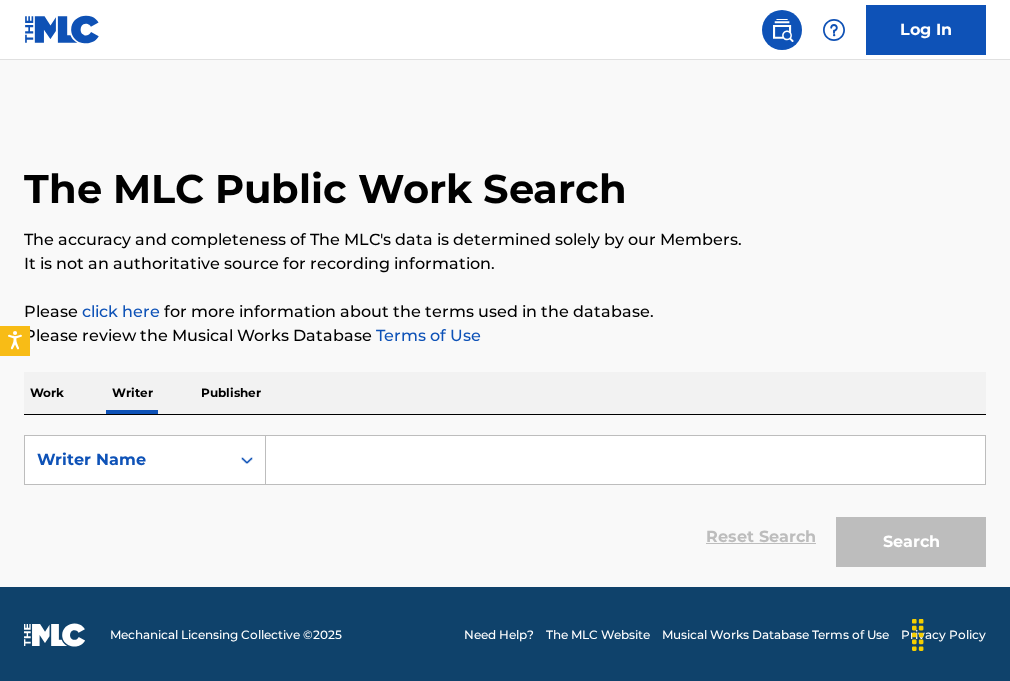 click at bounding box center (625, 460) 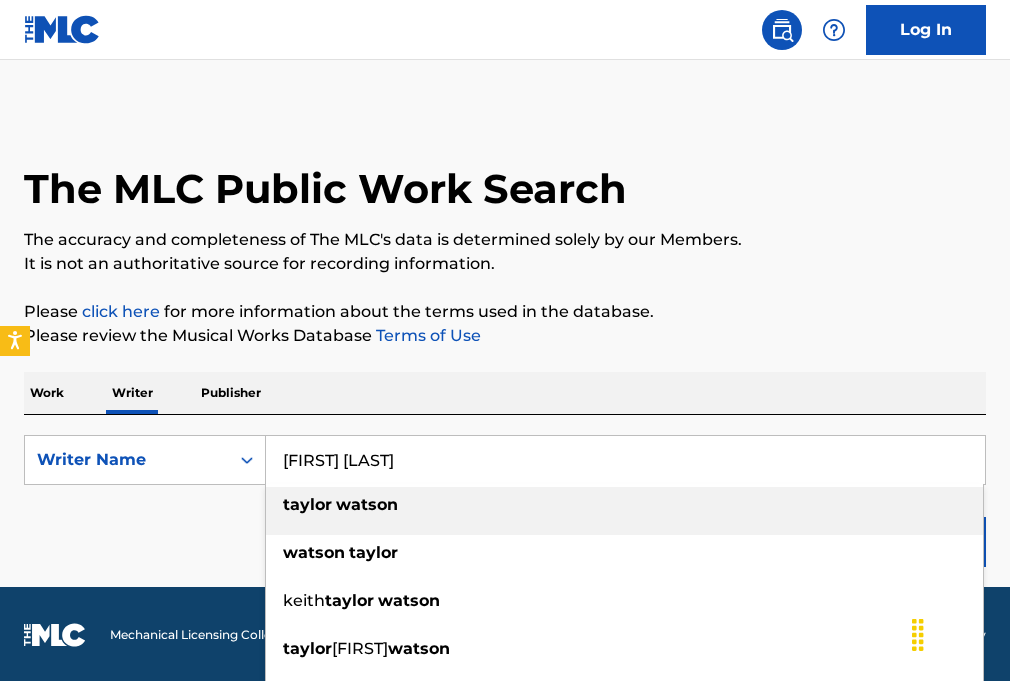 type on "[FIRST] [LAST]" 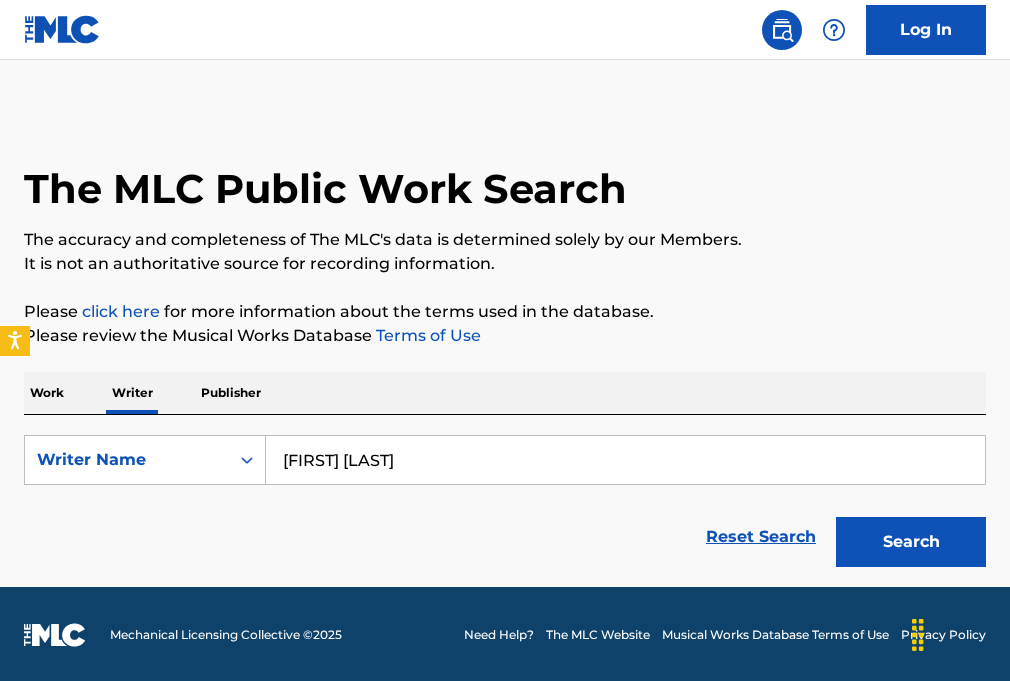 click on "Search" at bounding box center [911, 542] 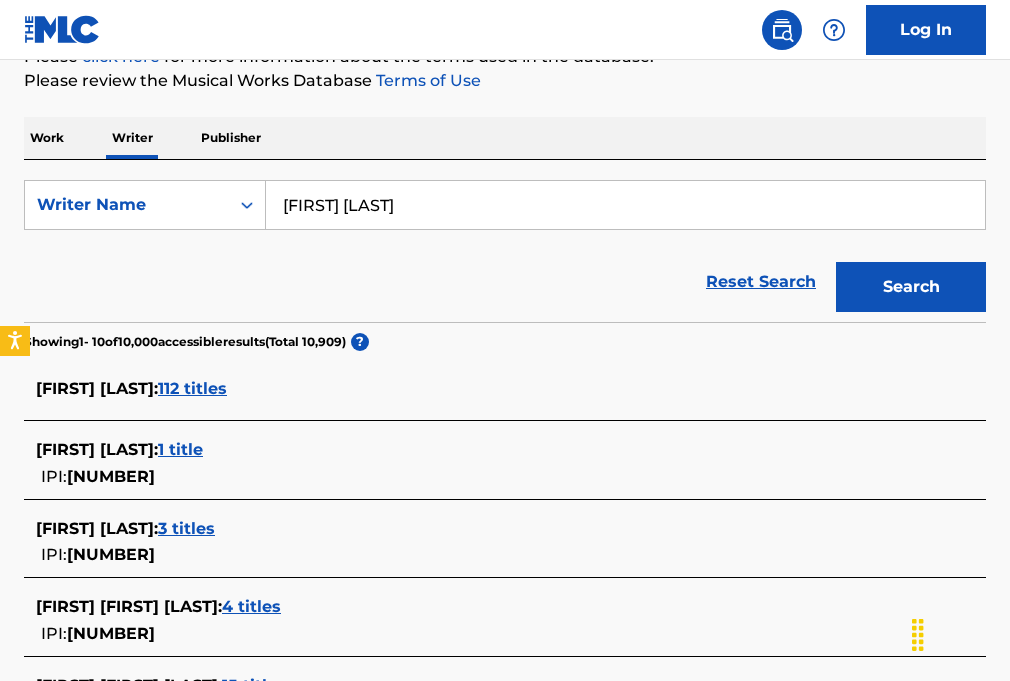 scroll, scrollTop: 307, scrollLeft: 0, axis: vertical 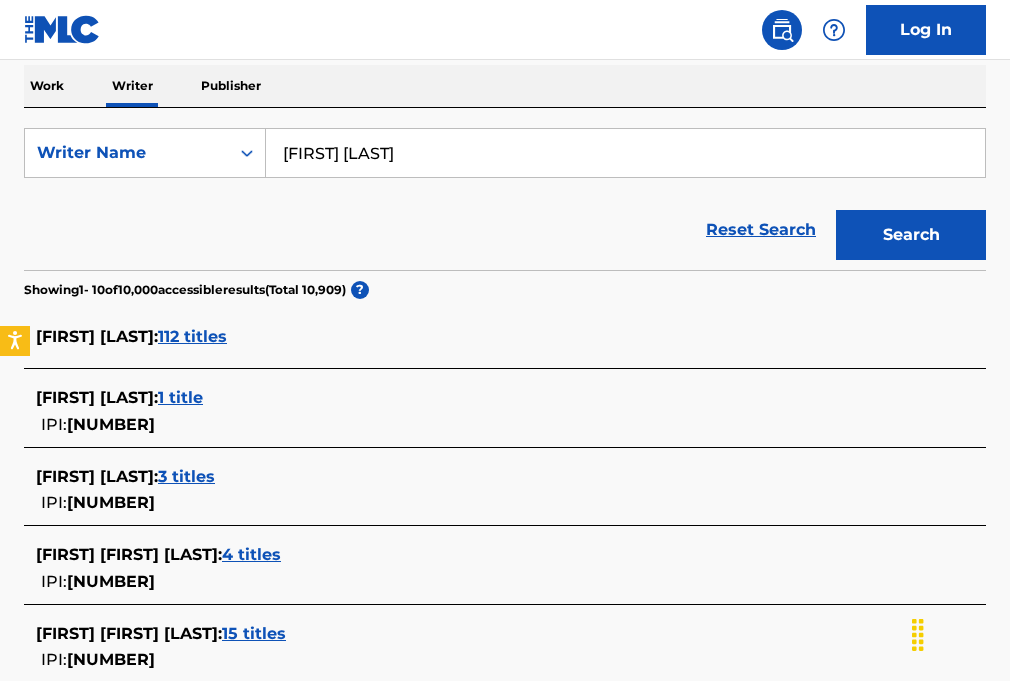 click on "112 titles" at bounding box center (192, 336) 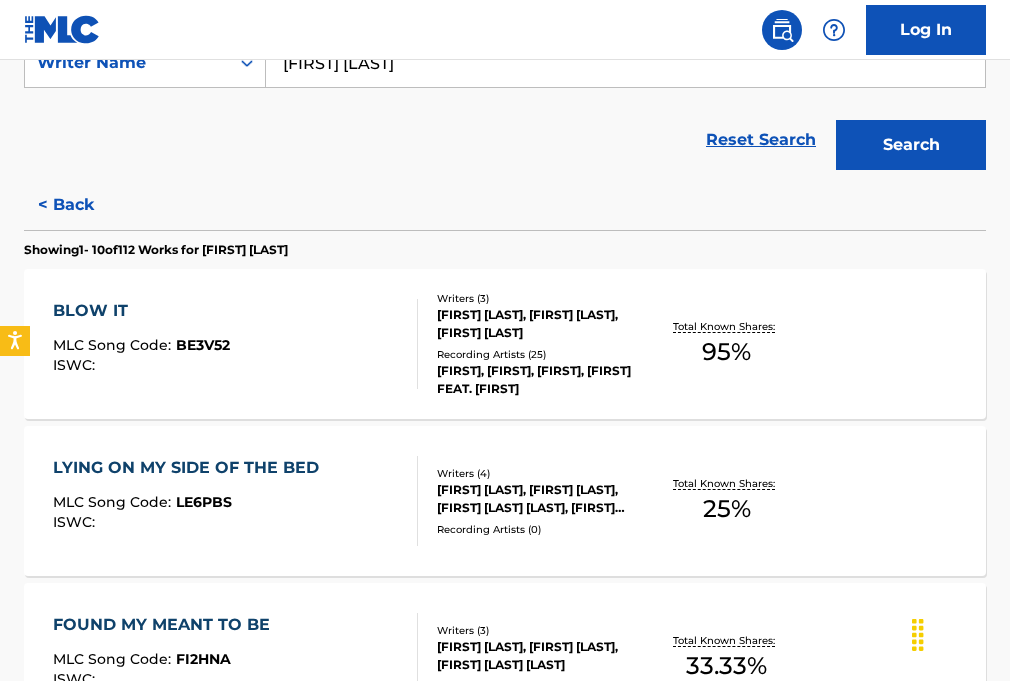 scroll, scrollTop: 405, scrollLeft: 0, axis: vertical 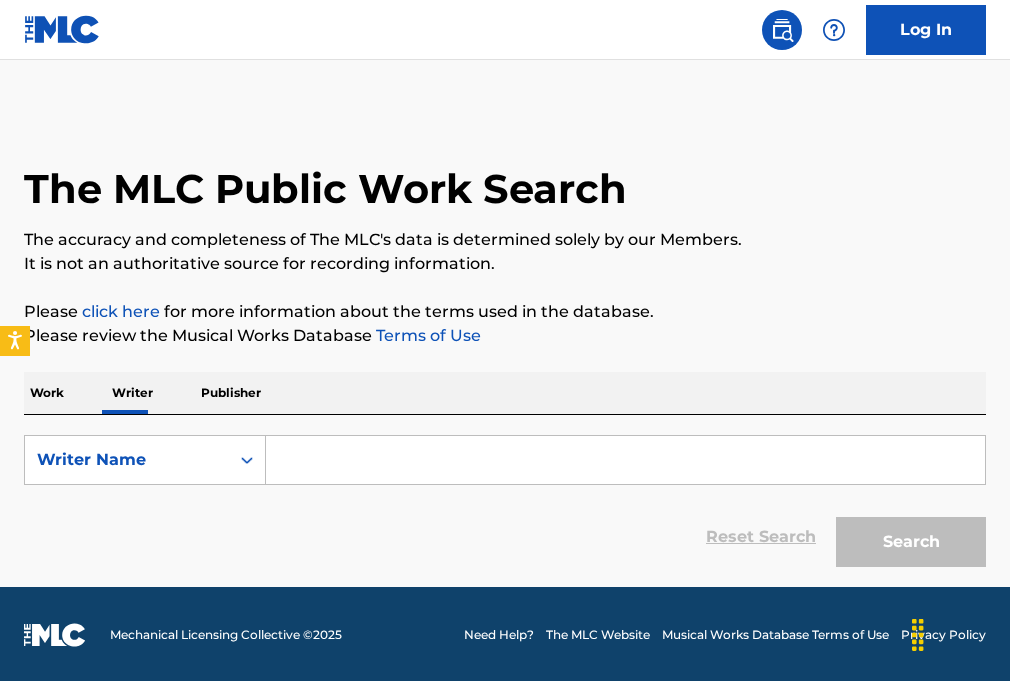 click at bounding box center [625, 460] 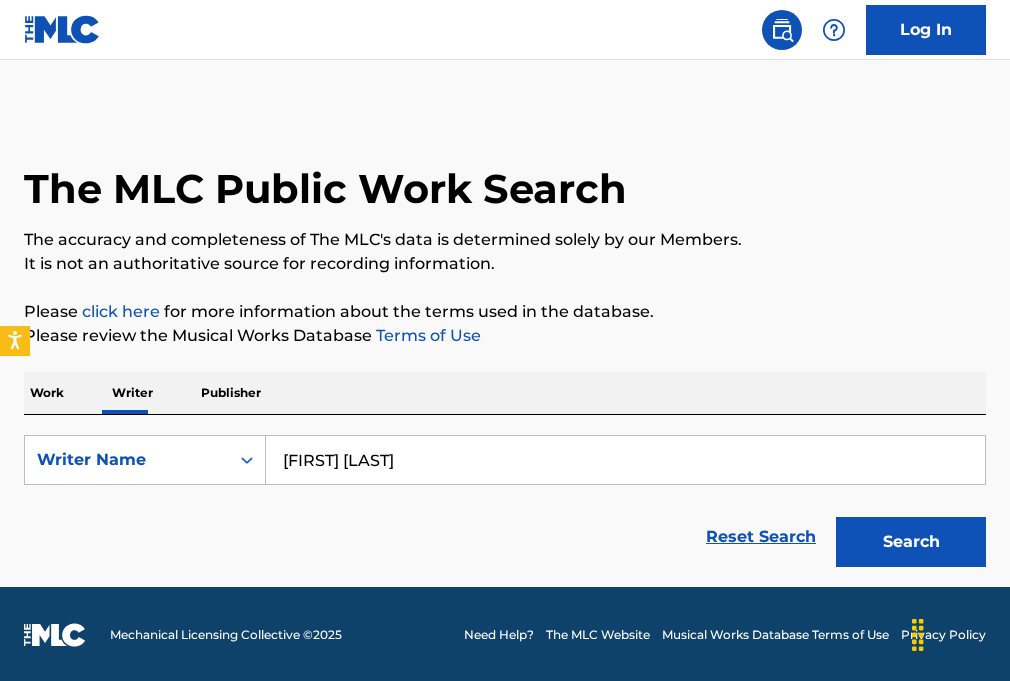 type on "[FIRST] [LAST]" 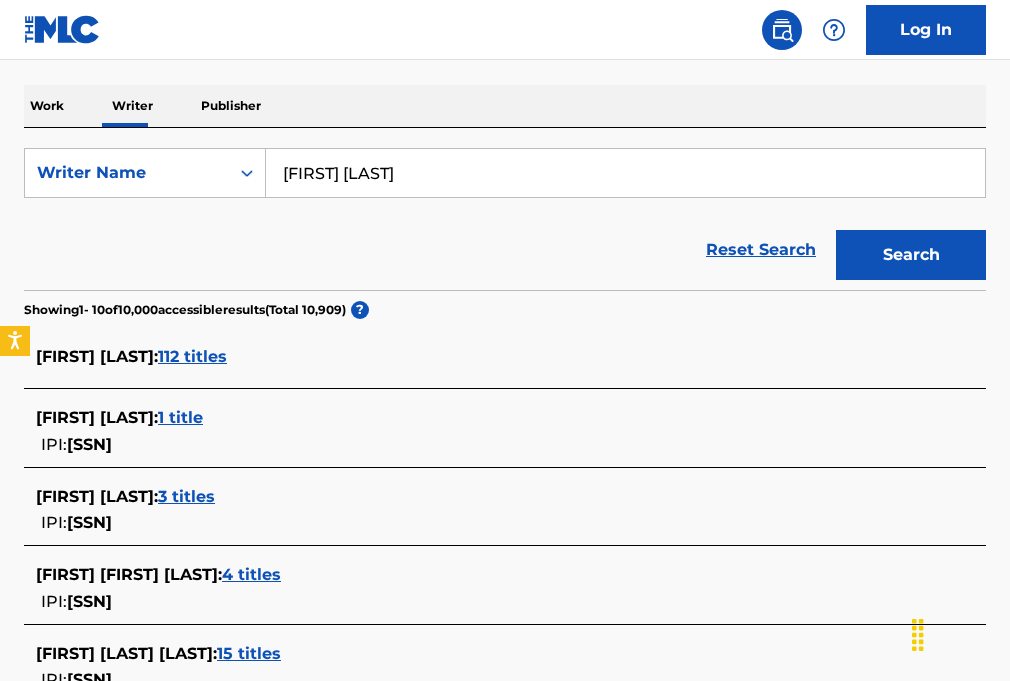 scroll, scrollTop: 296, scrollLeft: 0, axis: vertical 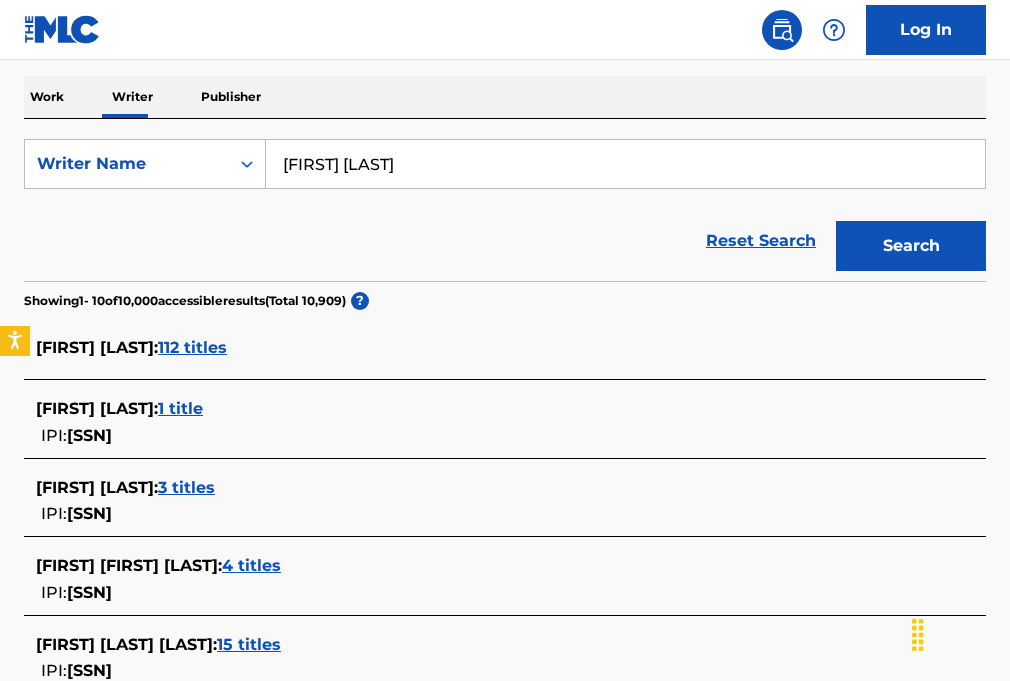click on "1 title" at bounding box center [180, 408] 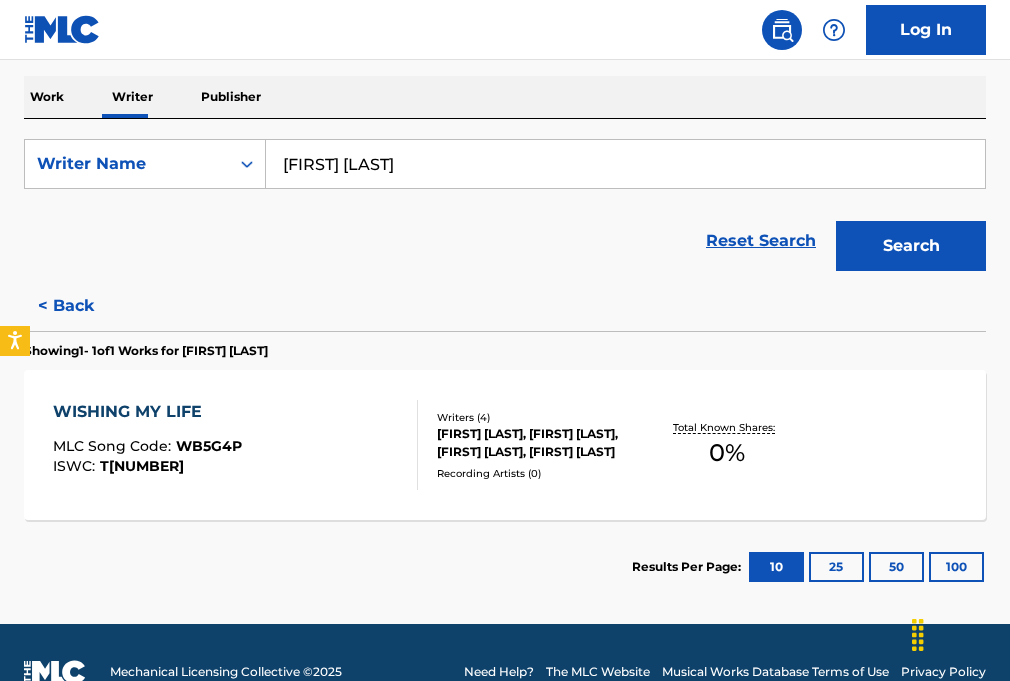 click on "Recording Artists ( 0 )" at bounding box center [541, 473] 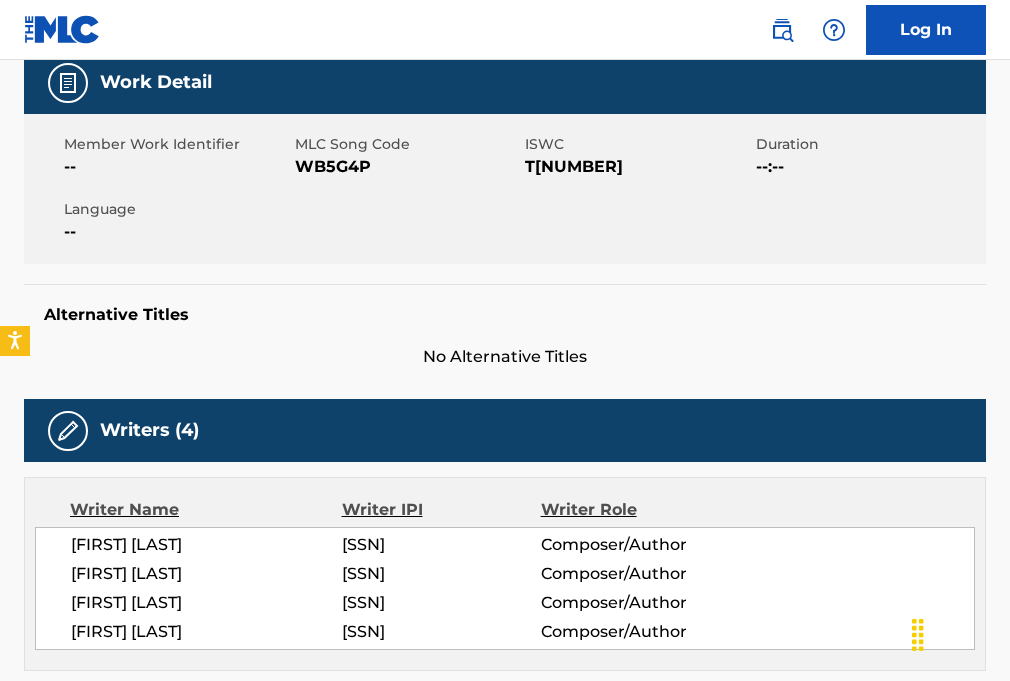 scroll, scrollTop: 121, scrollLeft: 0, axis: vertical 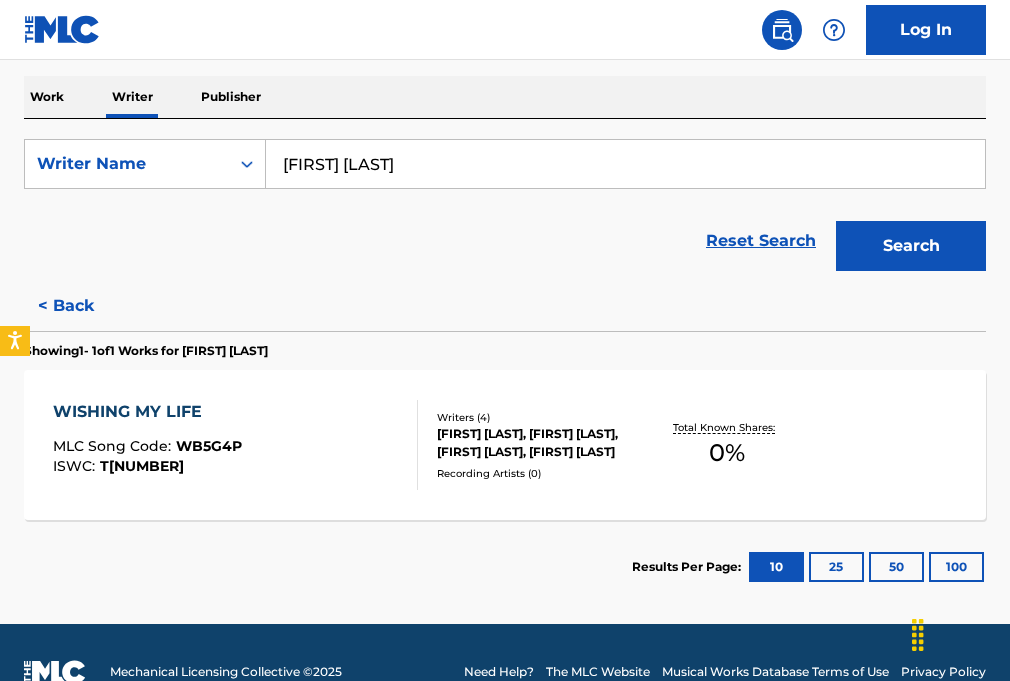 click on "Search" at bounding box center (911, 246) 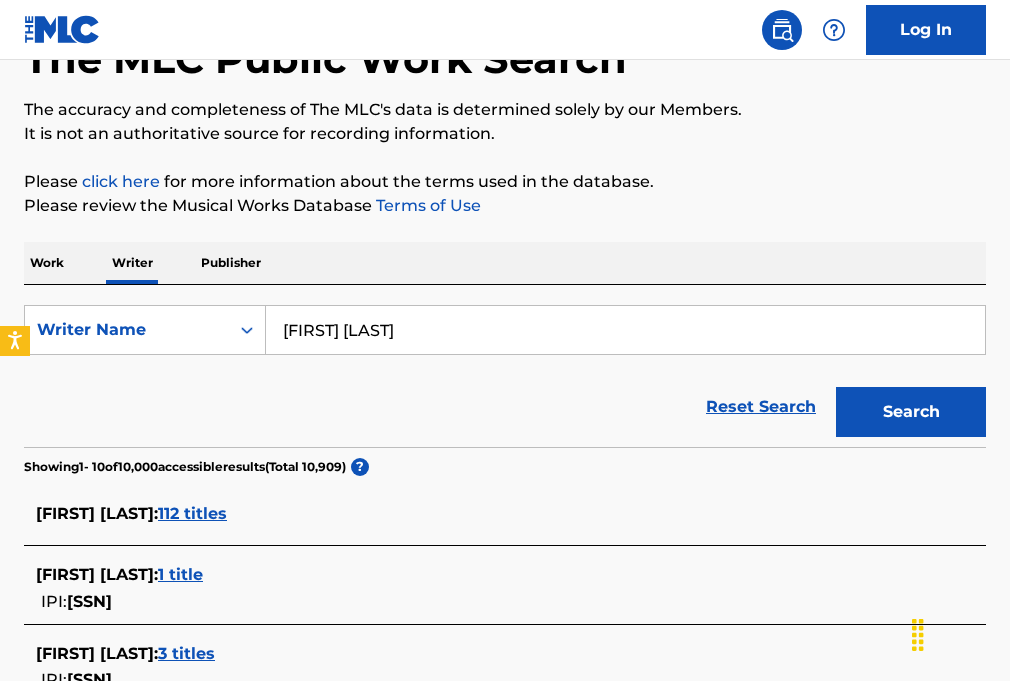 scroll, scrollTop: 296, scrollLeft: 0, axis: vertical 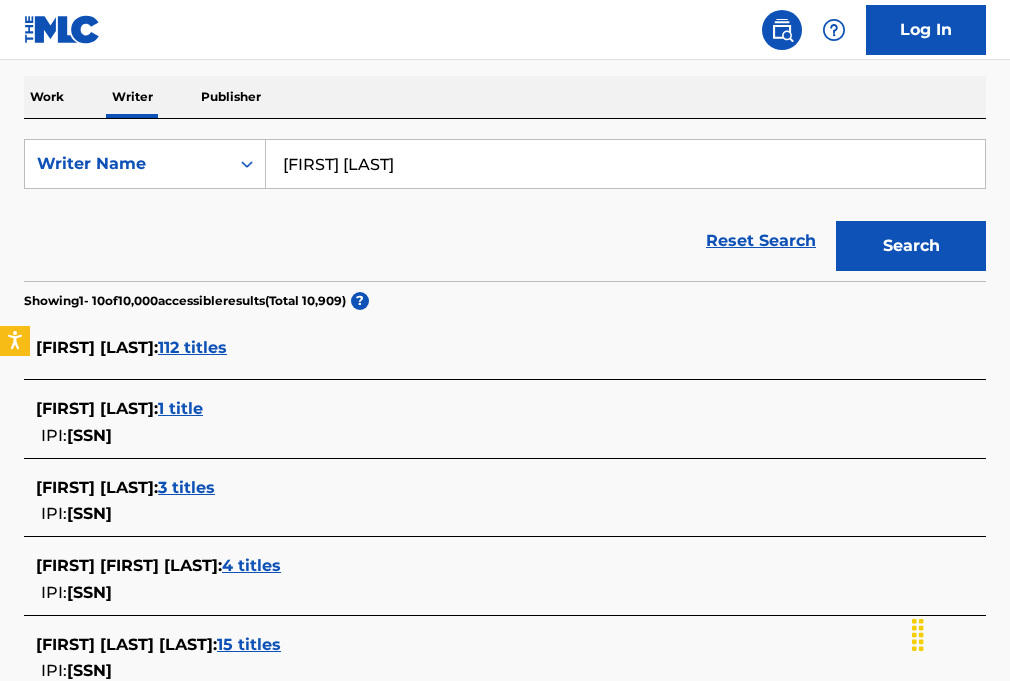 click on "3 titles" at bounding box center (186, 487) 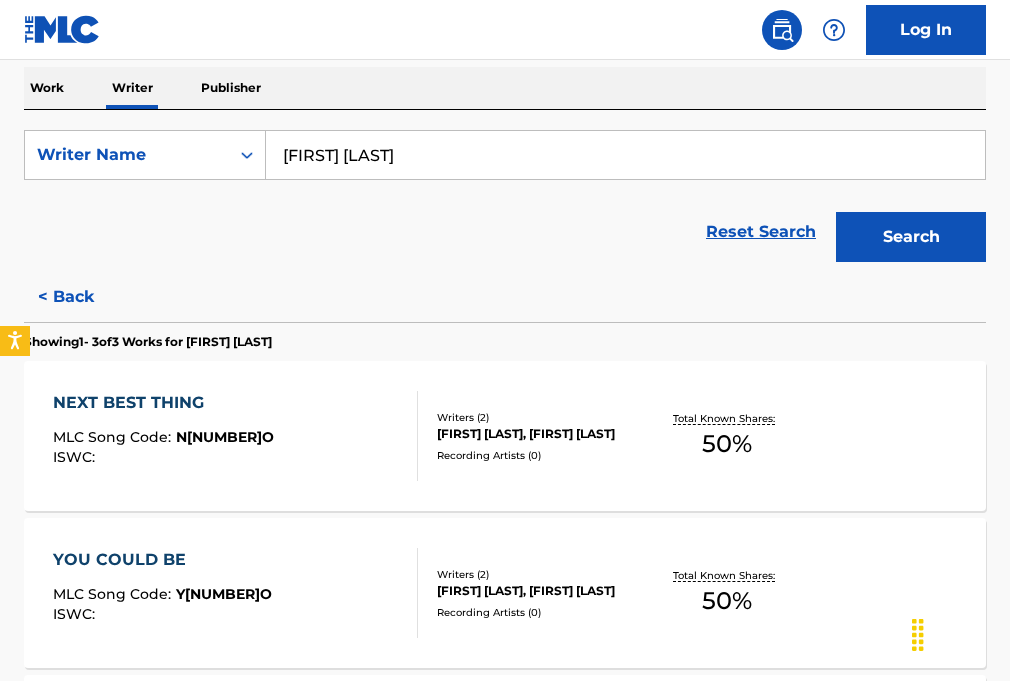 scroll, scrollTop: 0, scrollLeft: 0, axis: both 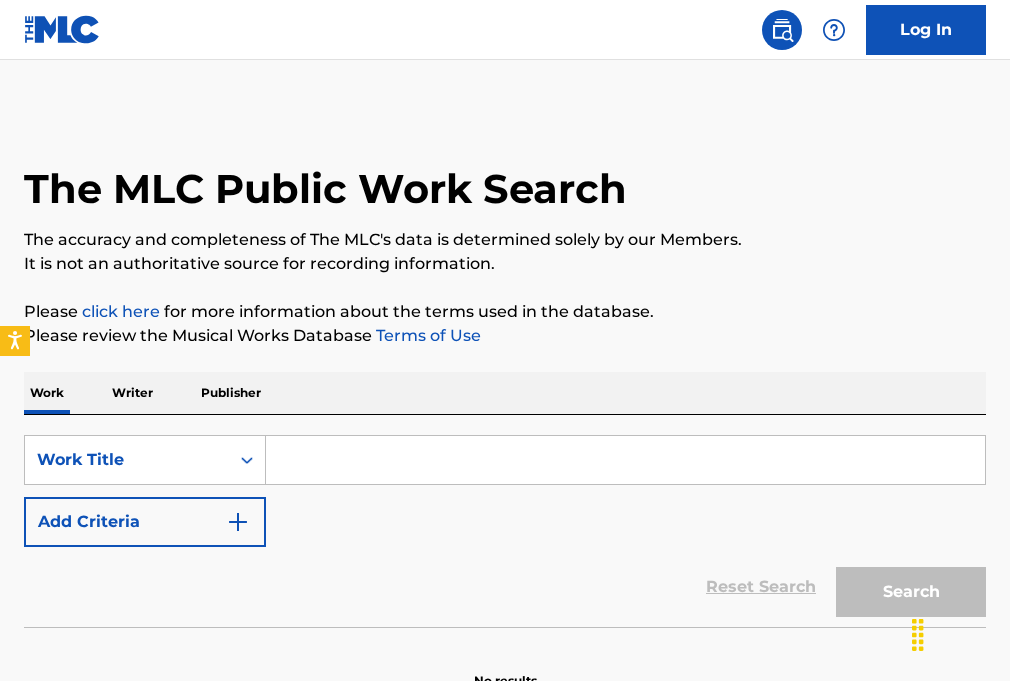 click on "Writer" at bounding box center (132, 393) 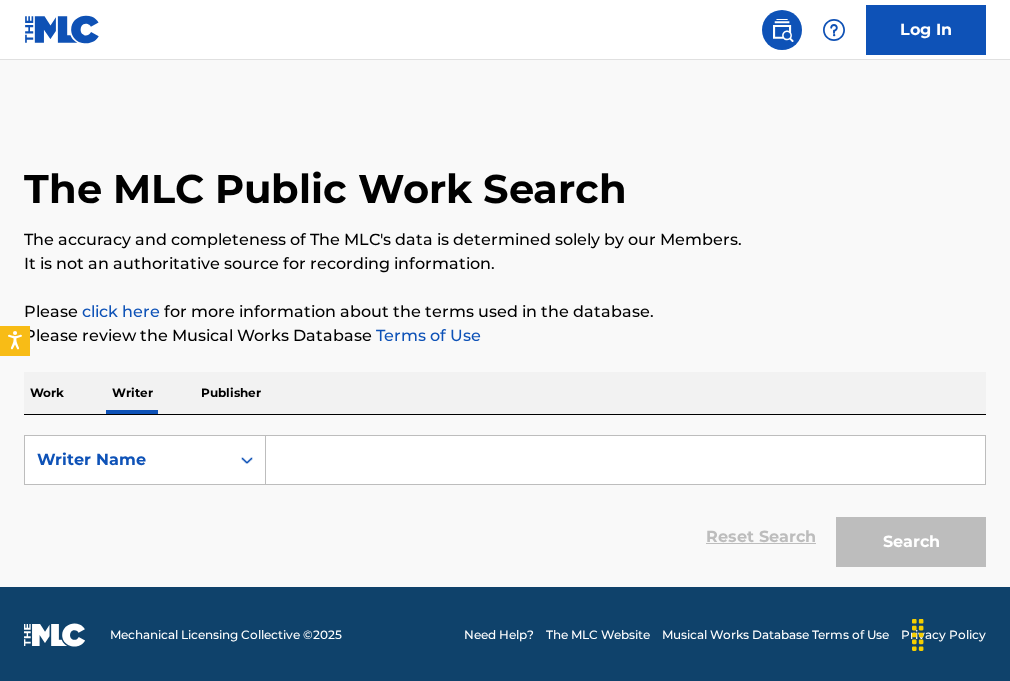 click at bounding box center (625, 460) 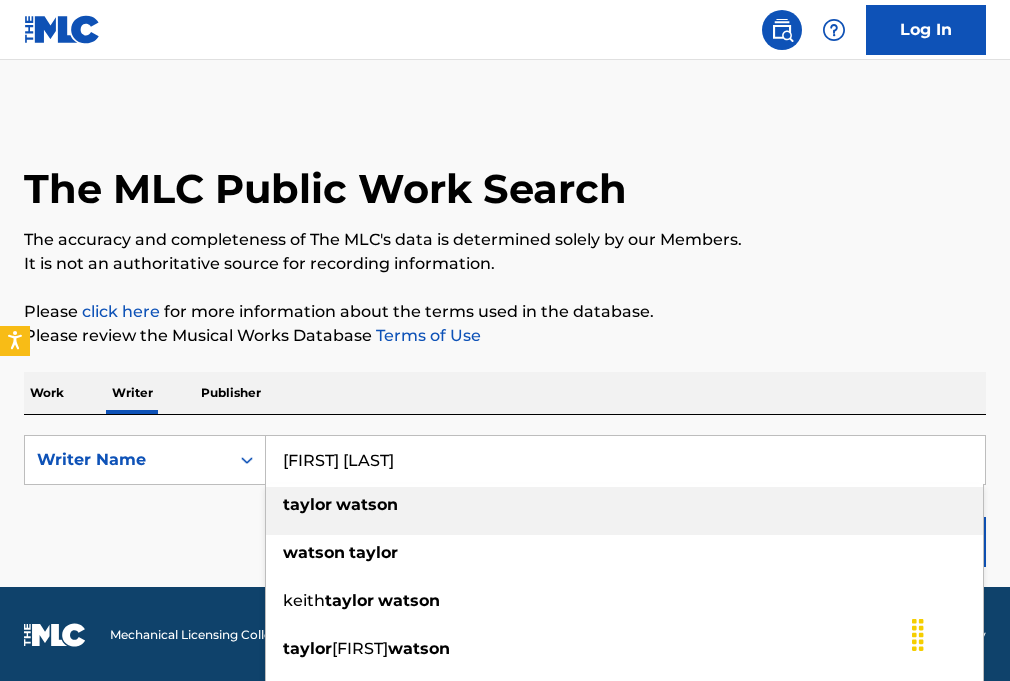 type on "[LAST] [LAST]" 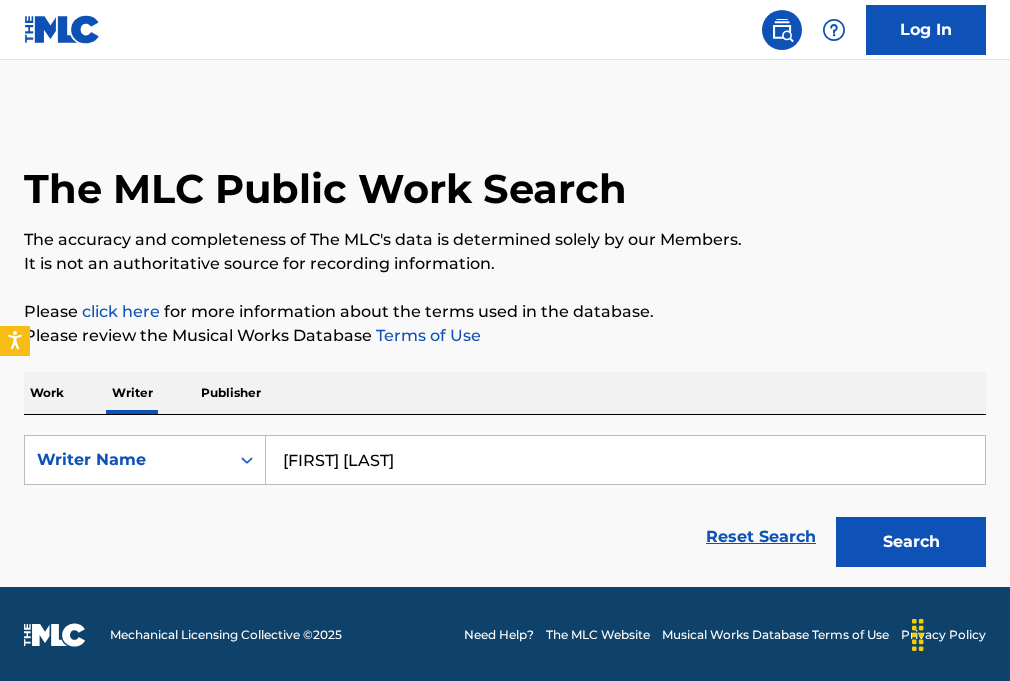 click on "Search" at bounding box center (911, 542) 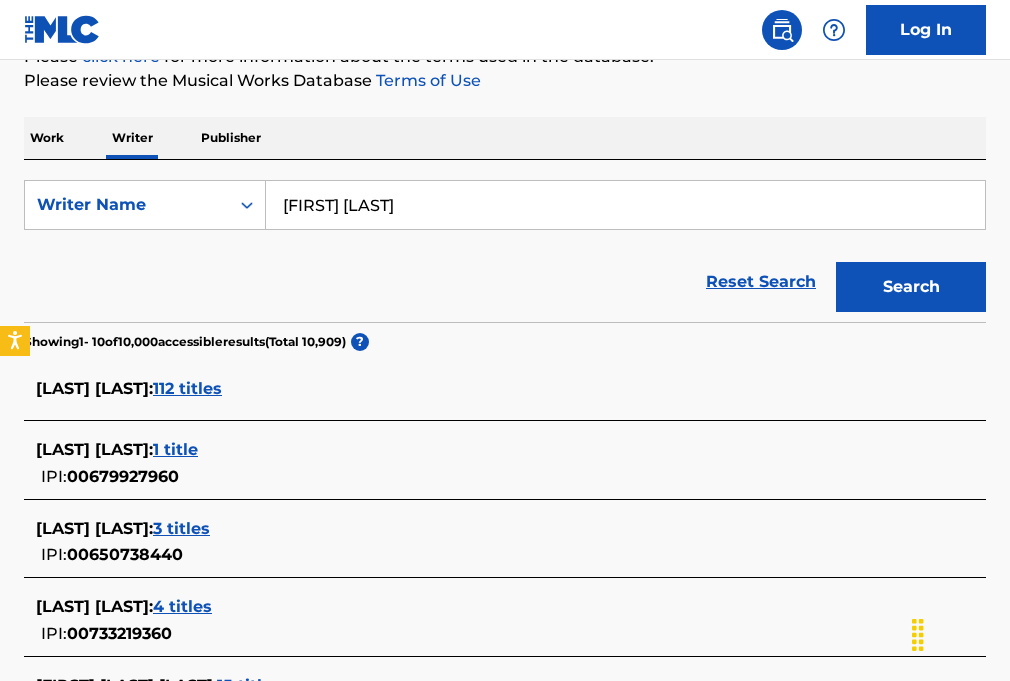 scroll, scrollTop: 264, scrollLeft: 0, axis: vertical 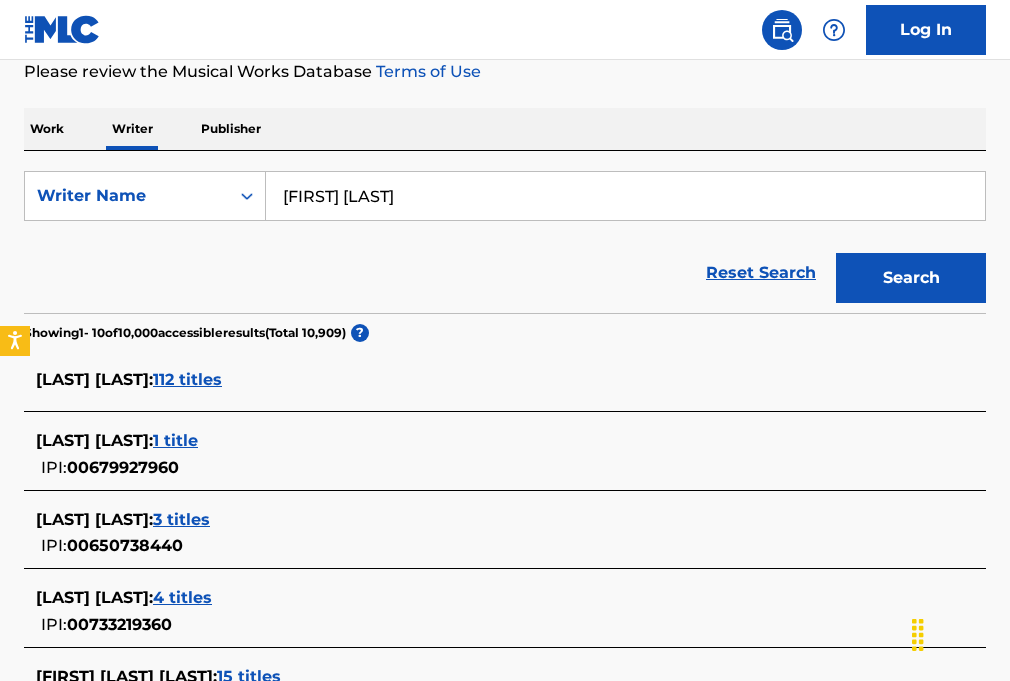 click on "112 titles" at bounding box center [187, 379] 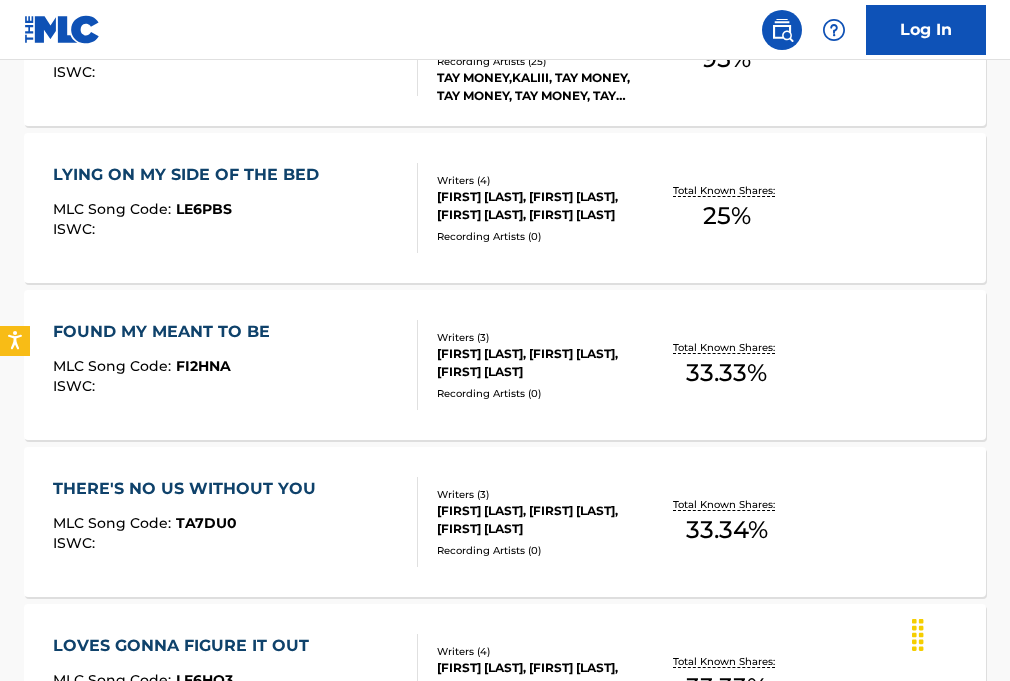 scroll, scrollTop: 686, scrollLeft: 0, axis: vertical 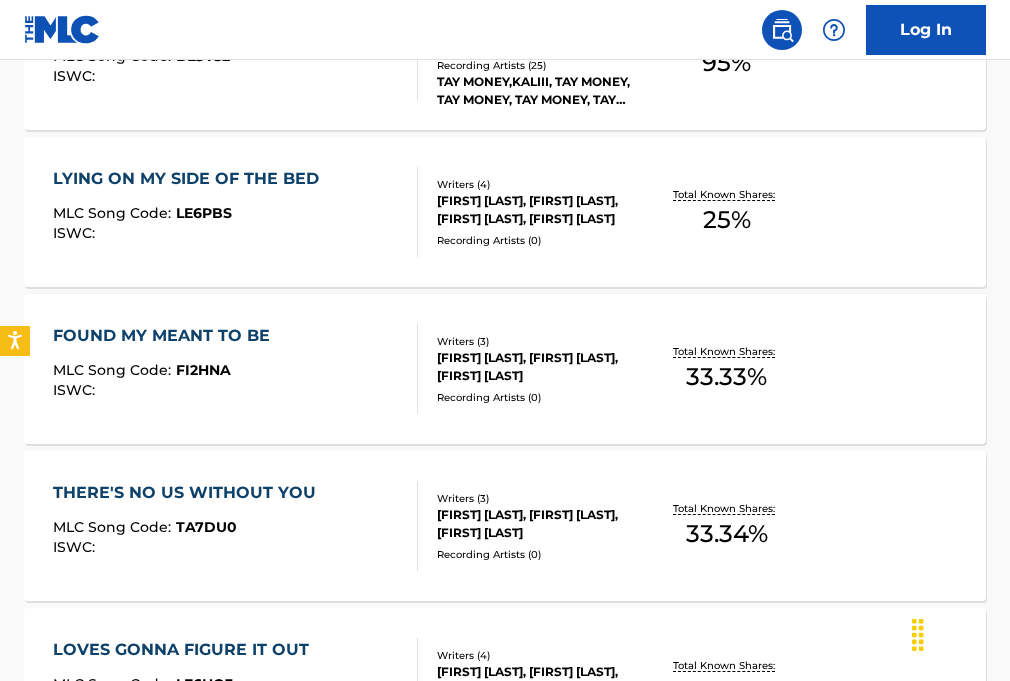click on "[NAME], [NAME], [NAME] [NAME]" at bounding box center [541, 367] 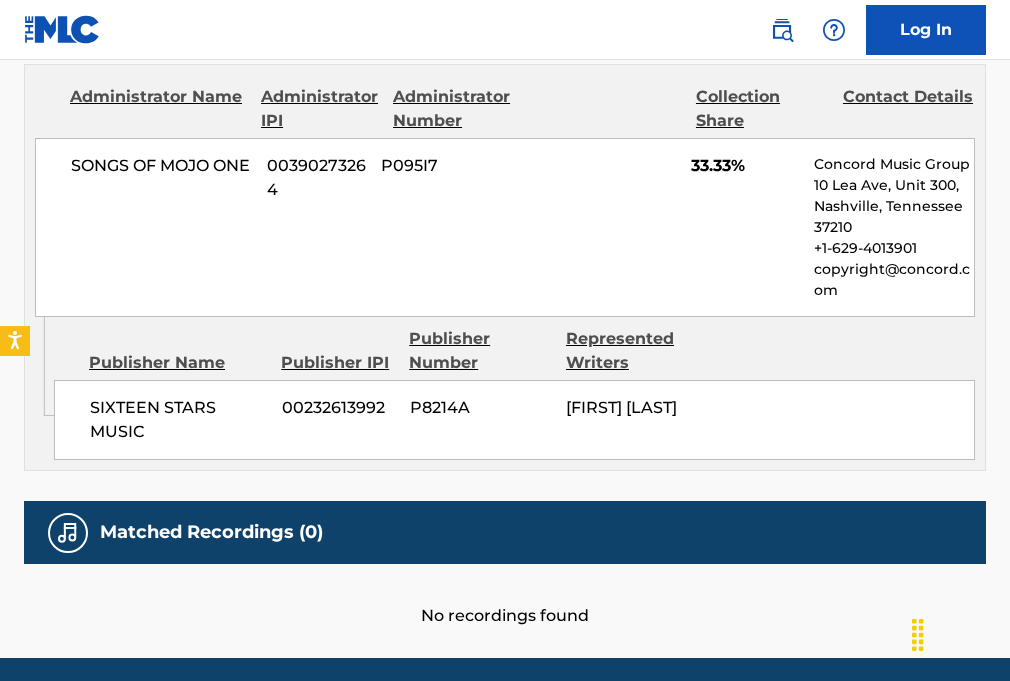 scroll, scrollTop: 997, scrollLeft: 0, axis: vertical 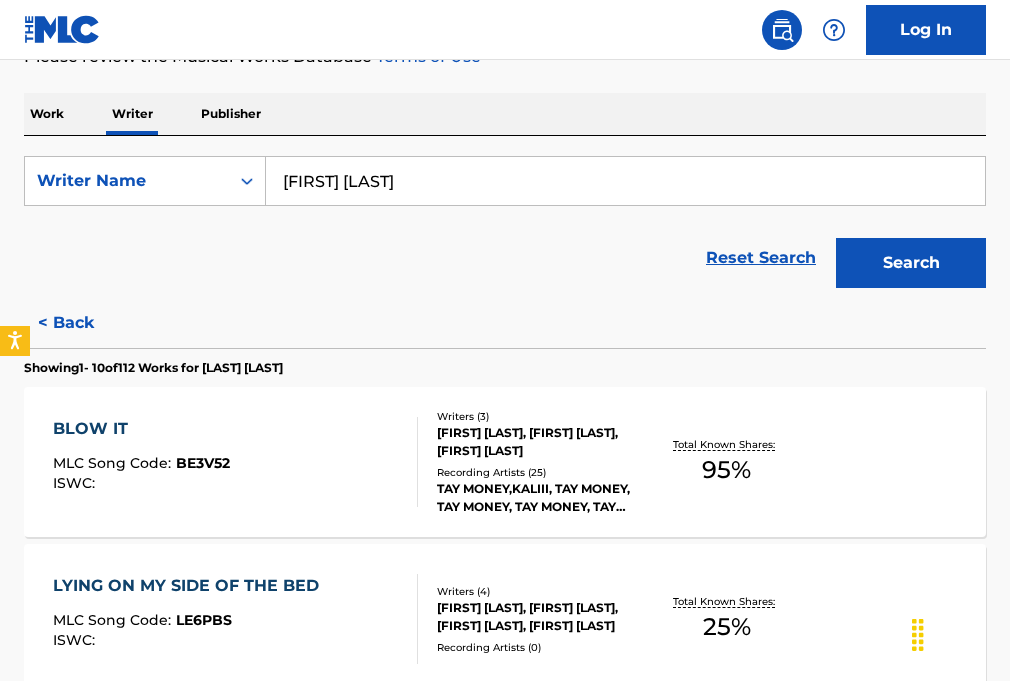 click on "[NAME], [NAME], [NAME]" at bounding box center (541, 442) 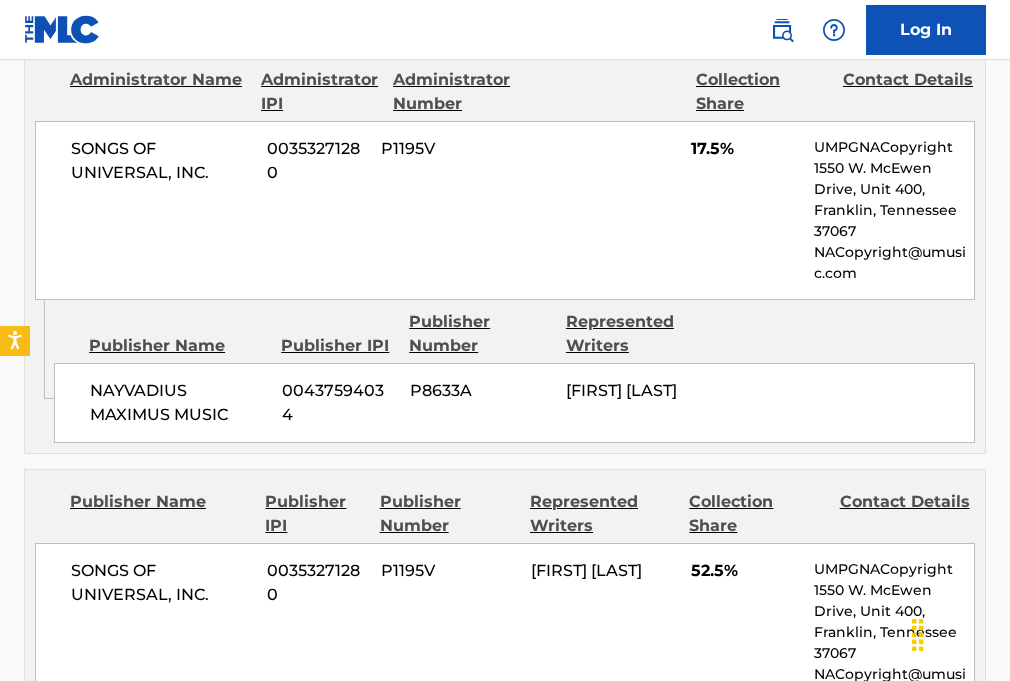 scroll, scrollTop: 849, scrollLeft: 0, axis: vertical 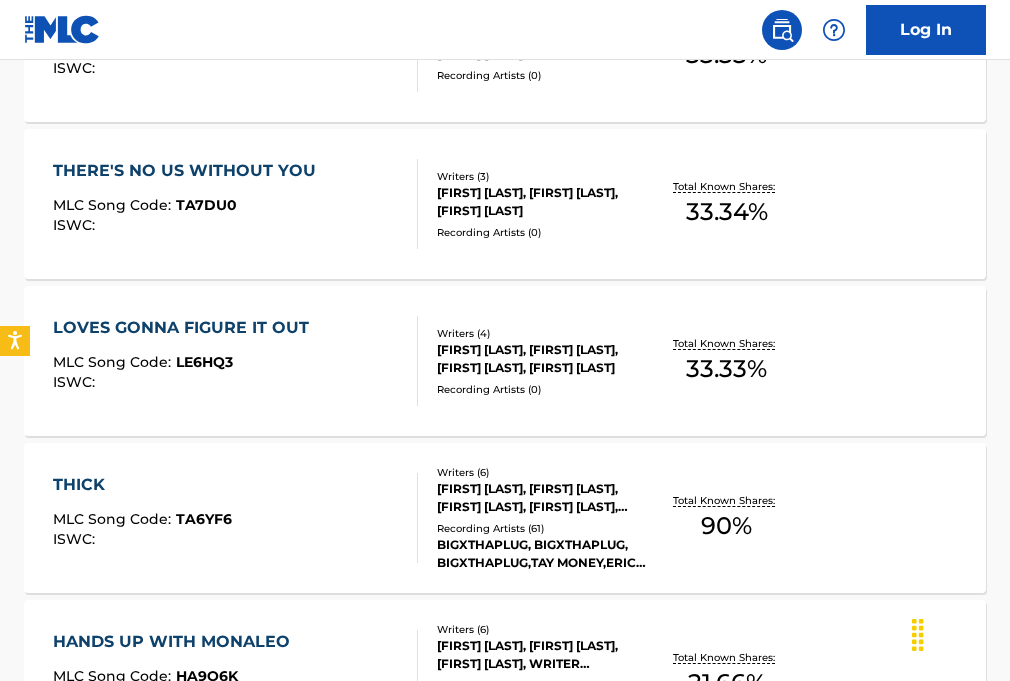 click on "[NAME] [NAME], [NAME] [NAME], [NAME], [NAME], [NAME] [NAME], [NAME]" at bounding box center [541, 498] 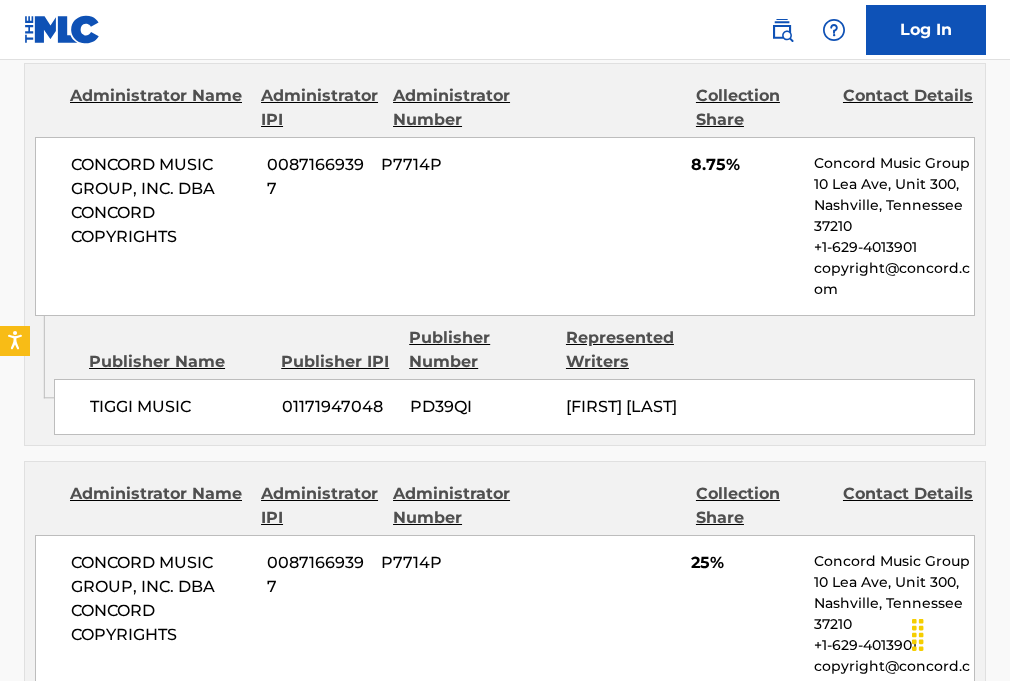scroll, scrollTop: 2807, scrollLeft: 0, axis: vertical 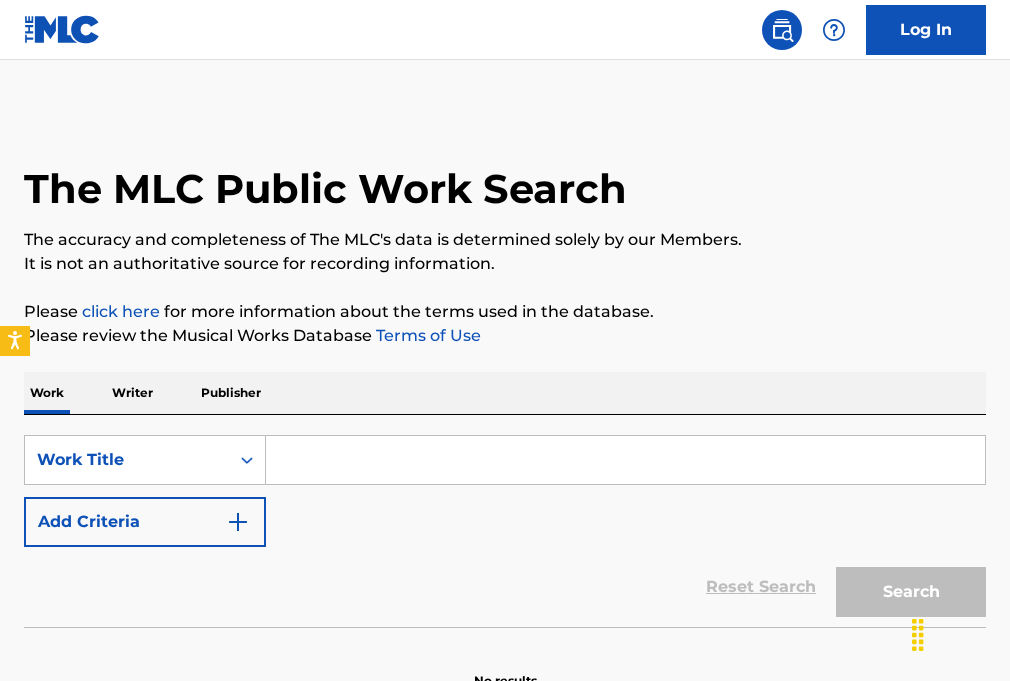 click at bounding box center [625, 460] 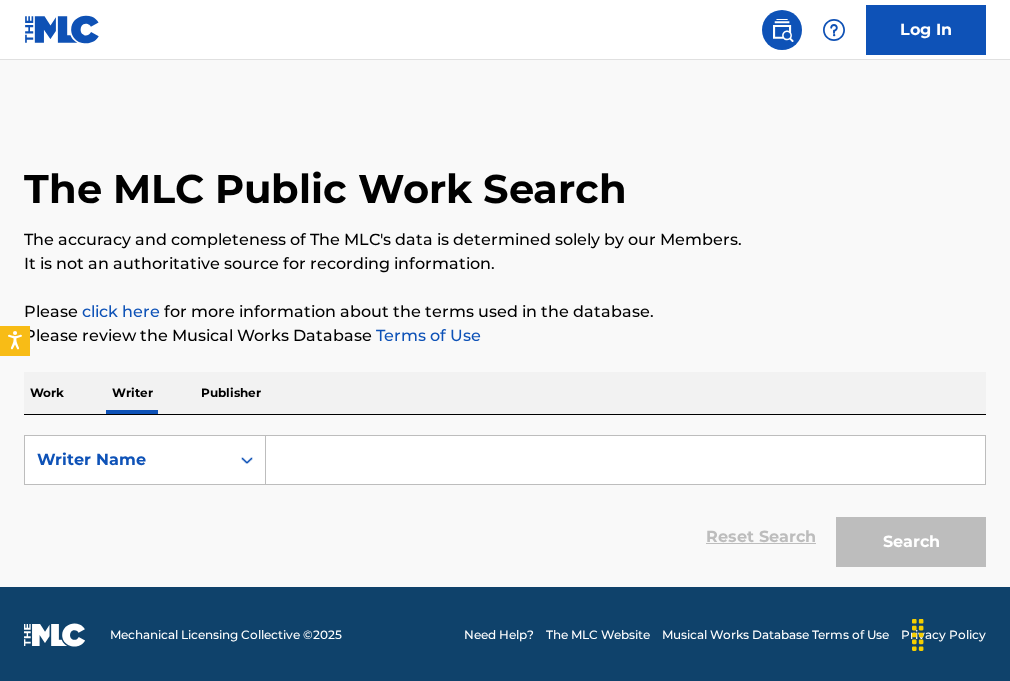 click on "Writer Name Reset Search Search" at bounding box center [505, 506] 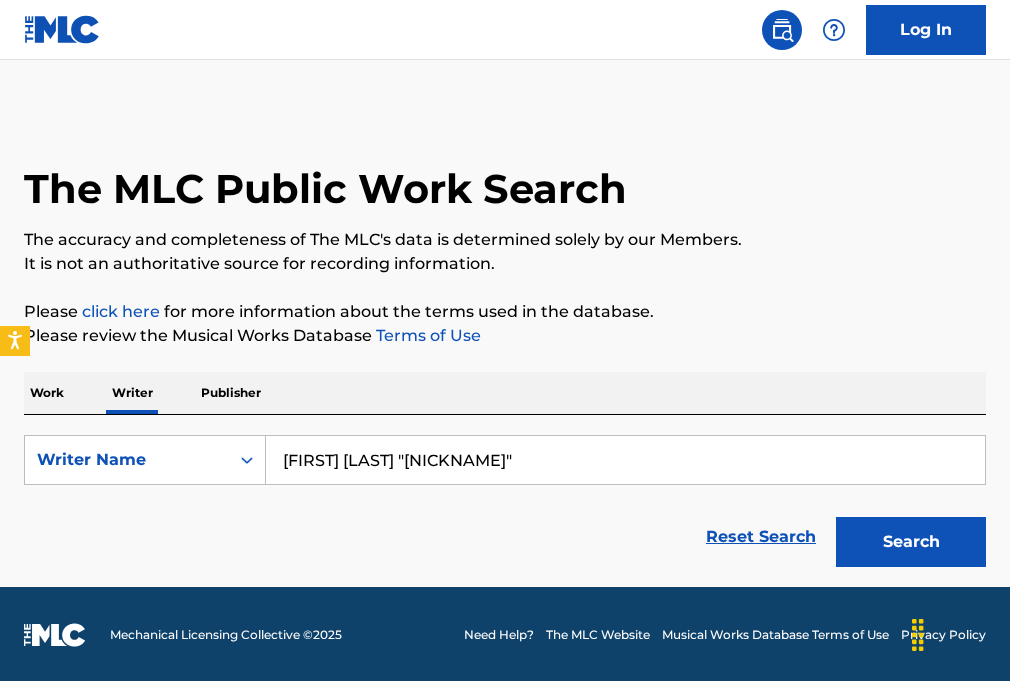 type on "[FIRST] [LAST] "[NICKNAME]"" 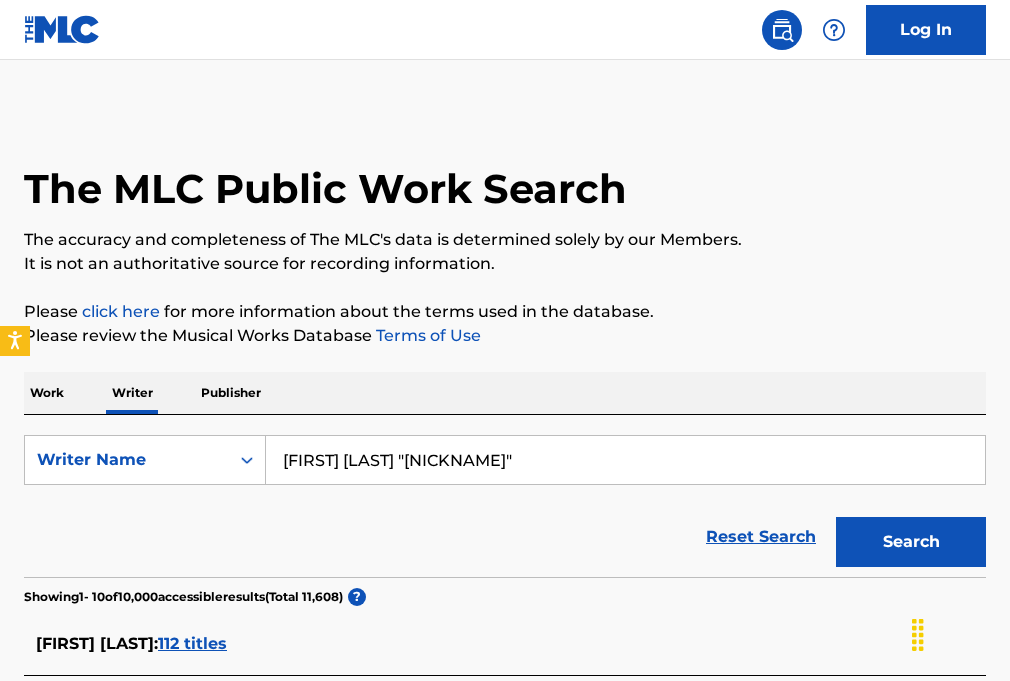 scroll, scrollTop: 216, scrollLeft: 0, axis: vertical 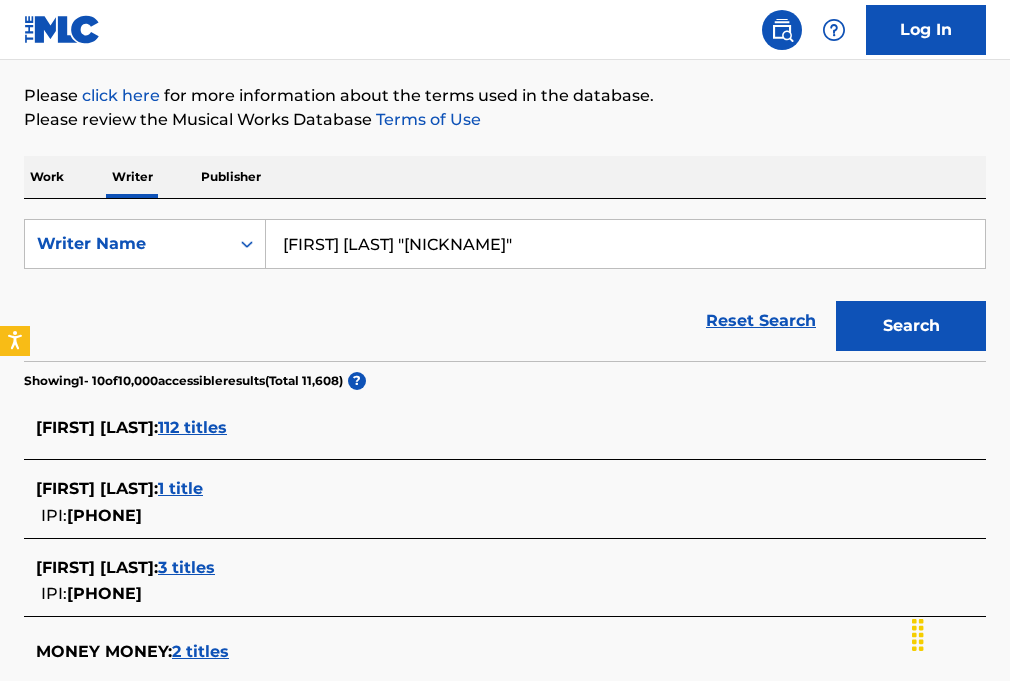 click on "112 titles" at bounding box center (192, 427) 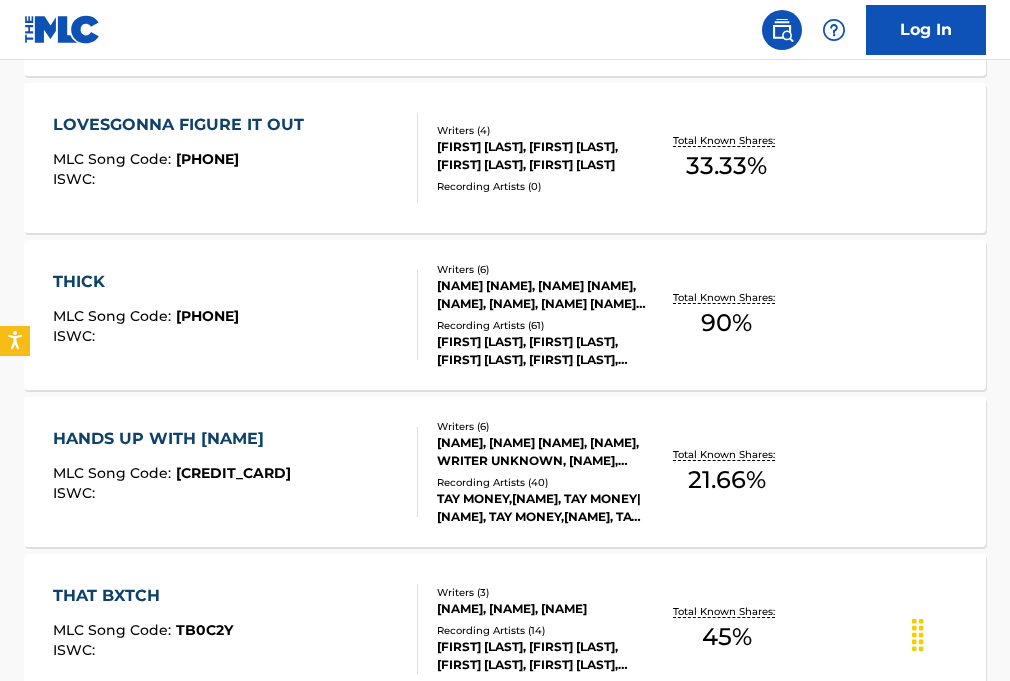 scroll, scrollTop: 1210, scrollLeft: 0, axis: vertical 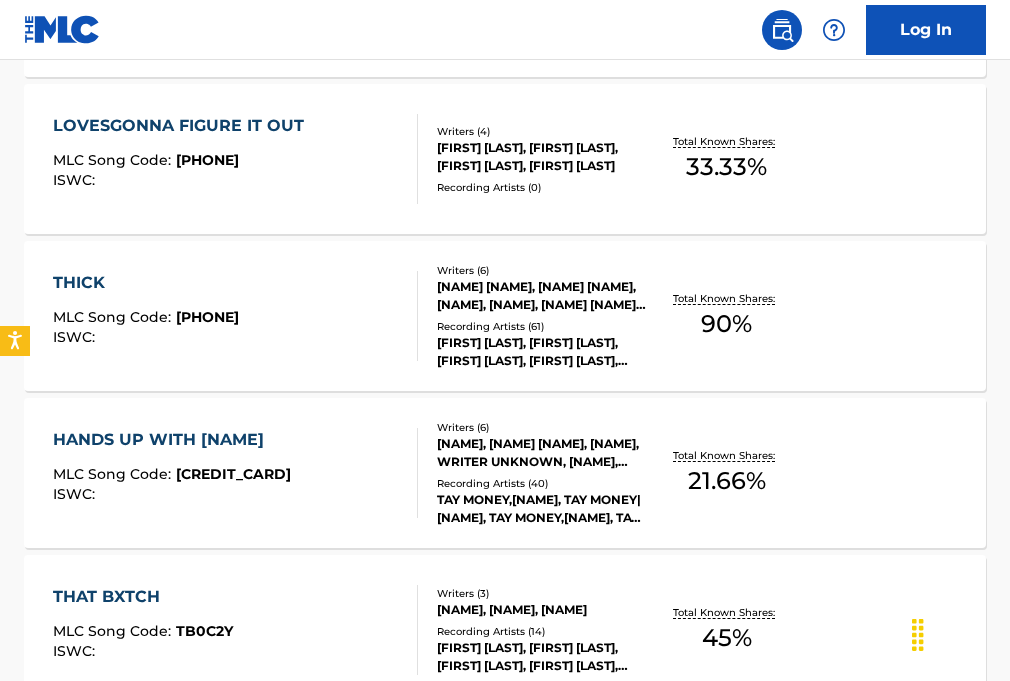click on "Recording Artists ( 61 )" at bounding box center (541, 326) 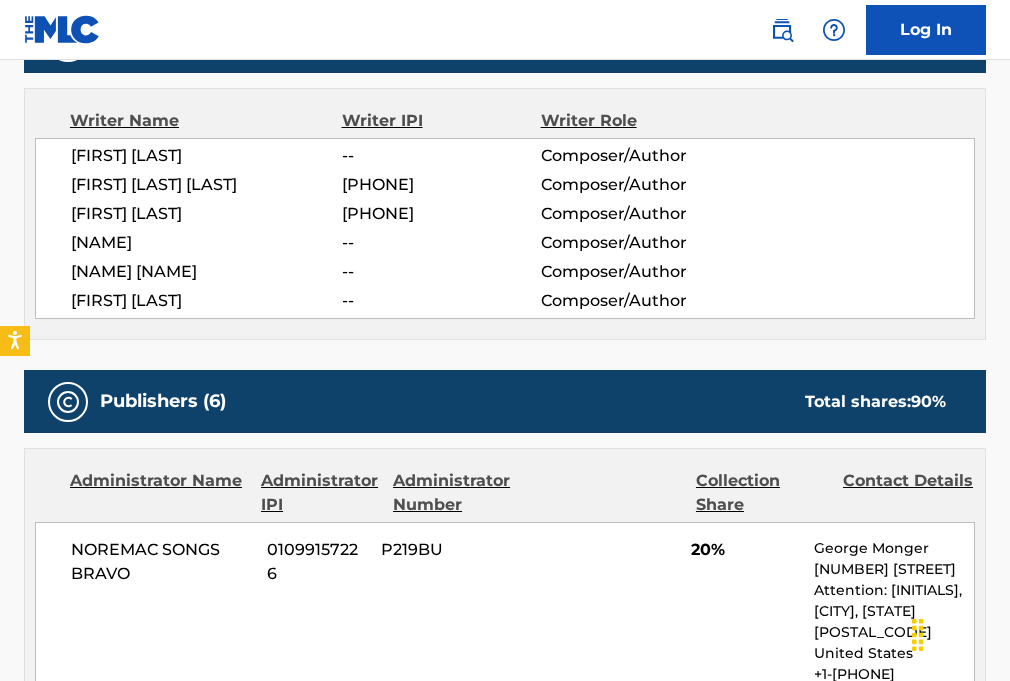 scroll, scrollTop: 232, scrollLeft: 0, axis: vertical 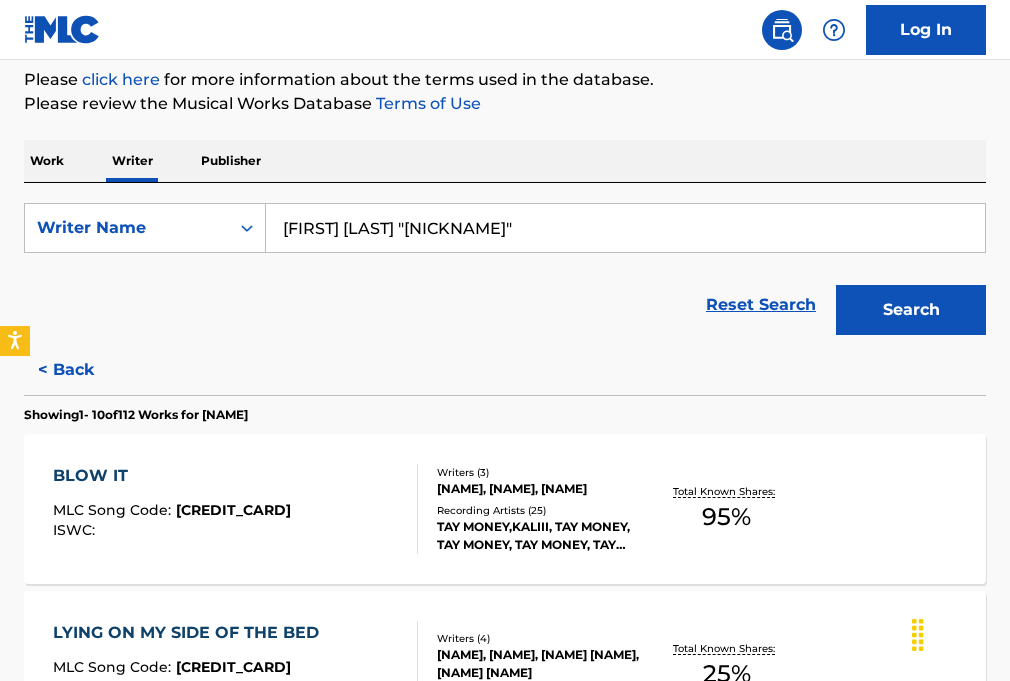 drag, startPoint x: 505, startPoint y: 232, endPoint x: 289, endPoint y: 218, distance: 216.45323 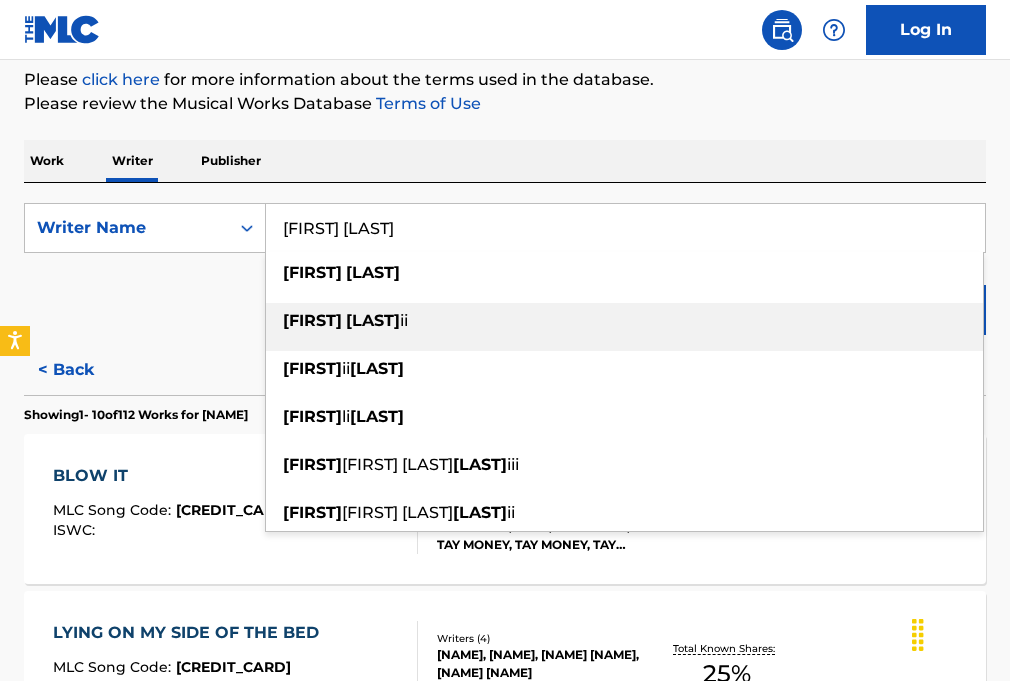 click on "[LAST]" at bounding box center (373, 320) 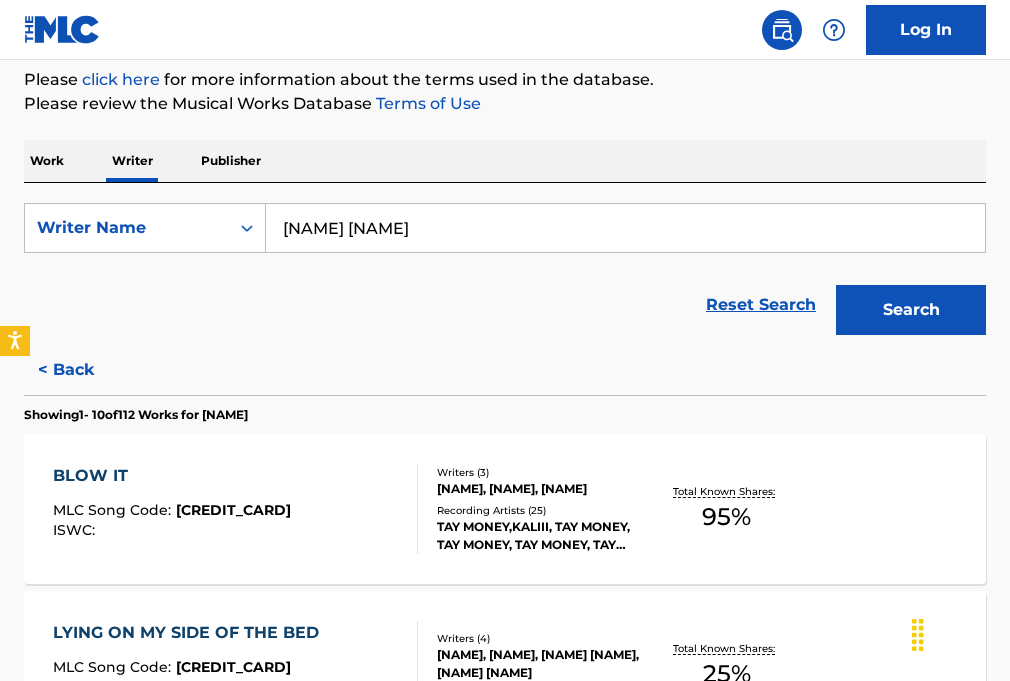 click on "Search" at bounding box center (911, 310) 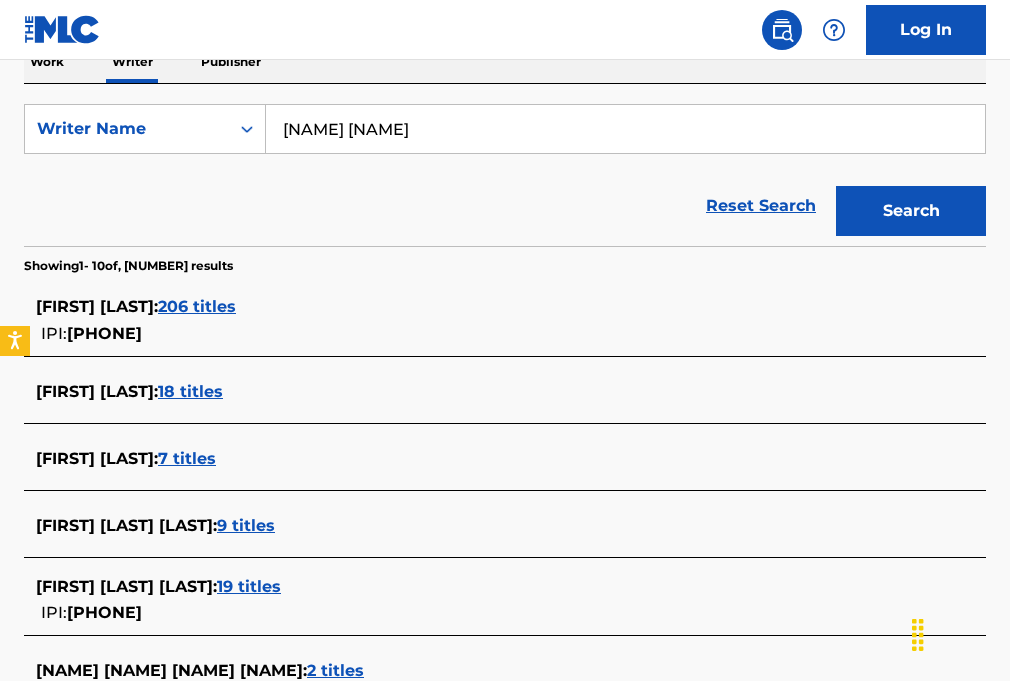 scroll, scrollTop: 343, scrollLeft: 0, axis: vertical 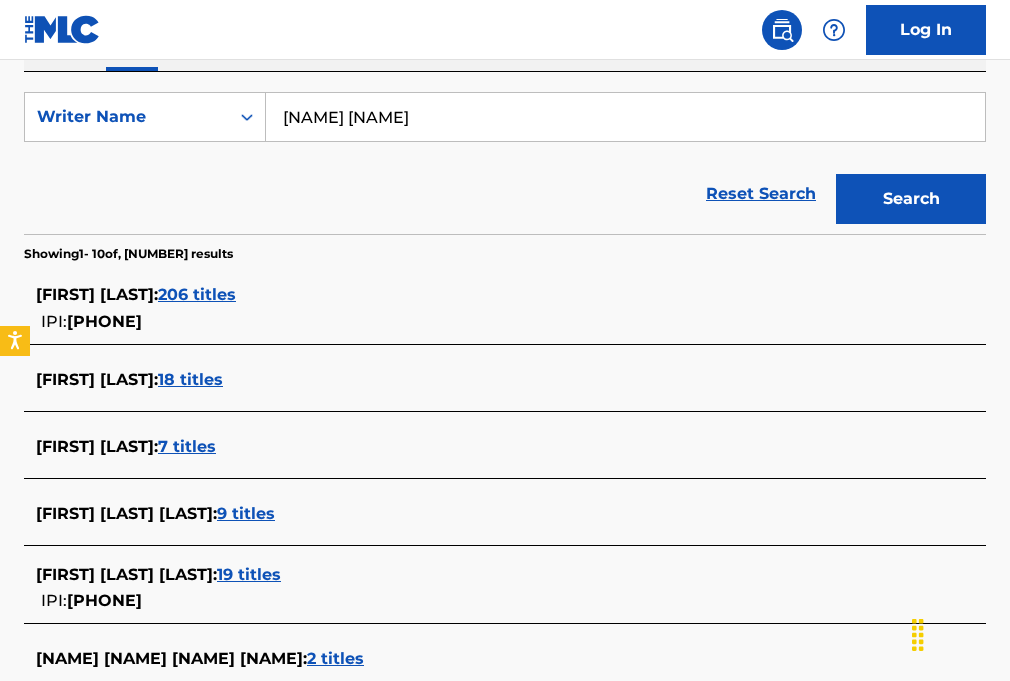 click on "206 titles" at bounding box center (197, 294) 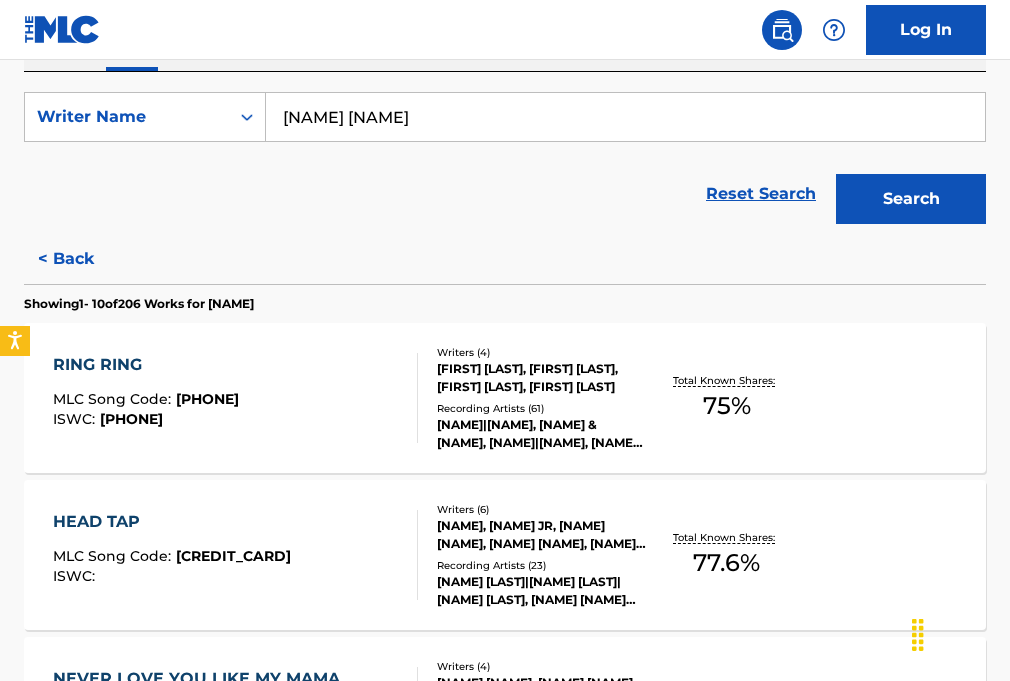 click at bounding box center (409, 398) 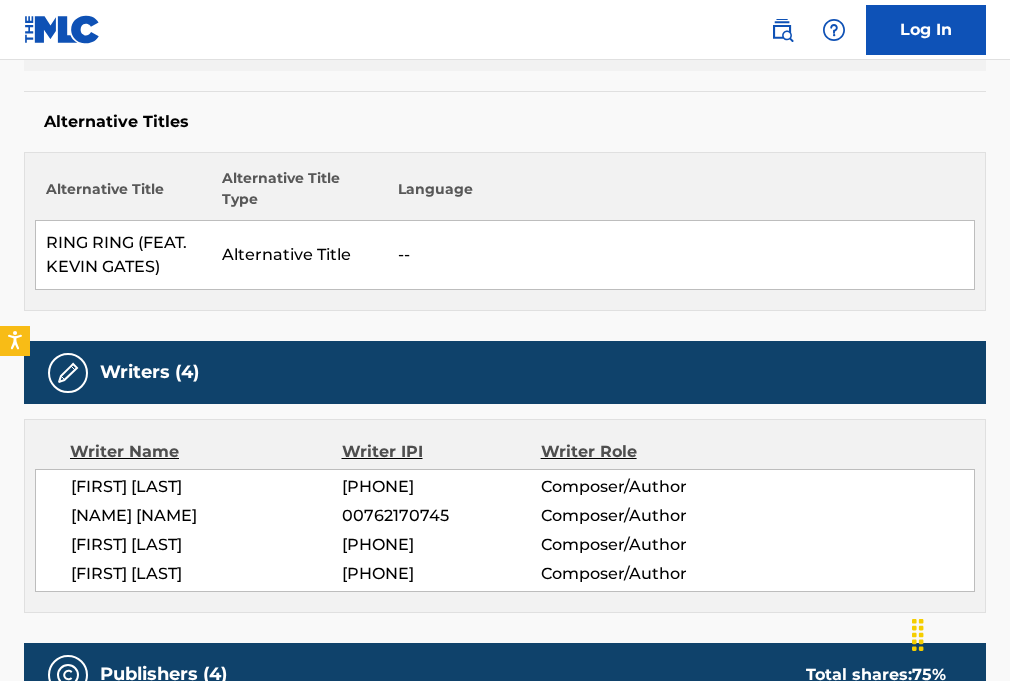 scroll, scrollTop: 499, scrollLeft: 0, axis: vertical 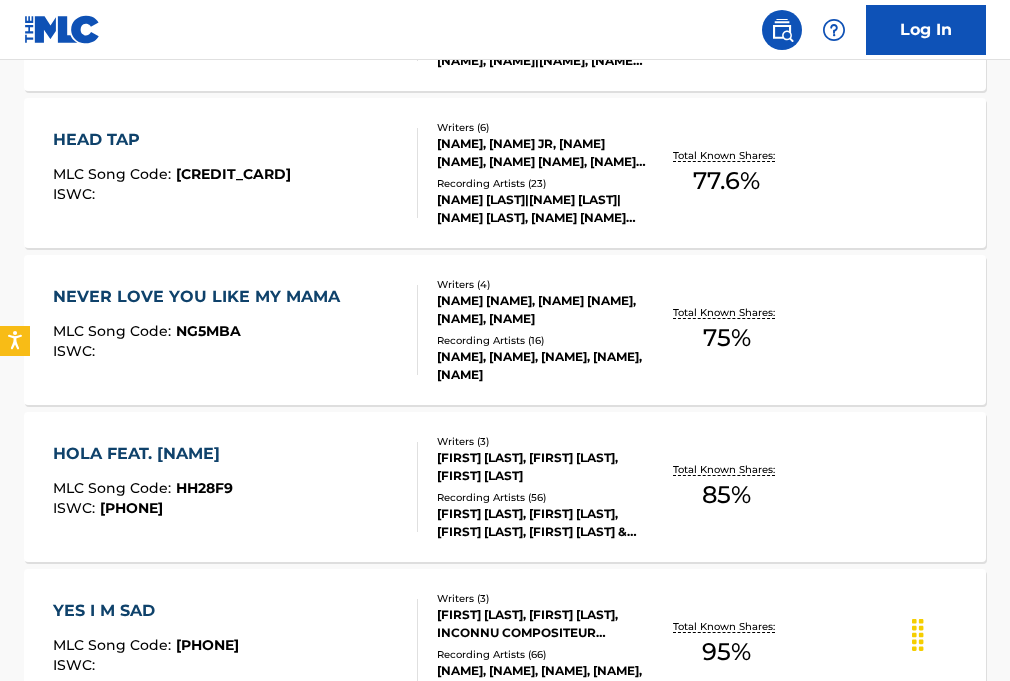 click on "NEVER LOVE YOU LIKE MY MAMA MLC Song Code : NG5MBA ISWC :" at bounding box center [201, 330] 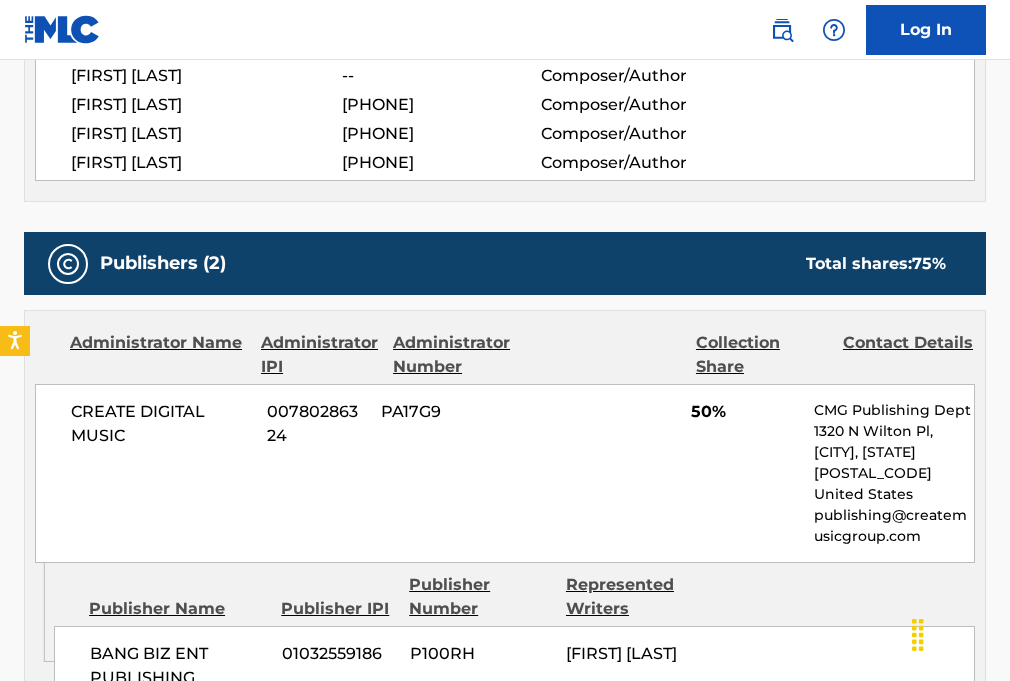 scroll, scrollTop: 956, scrollLeft: 0, axis: vertical 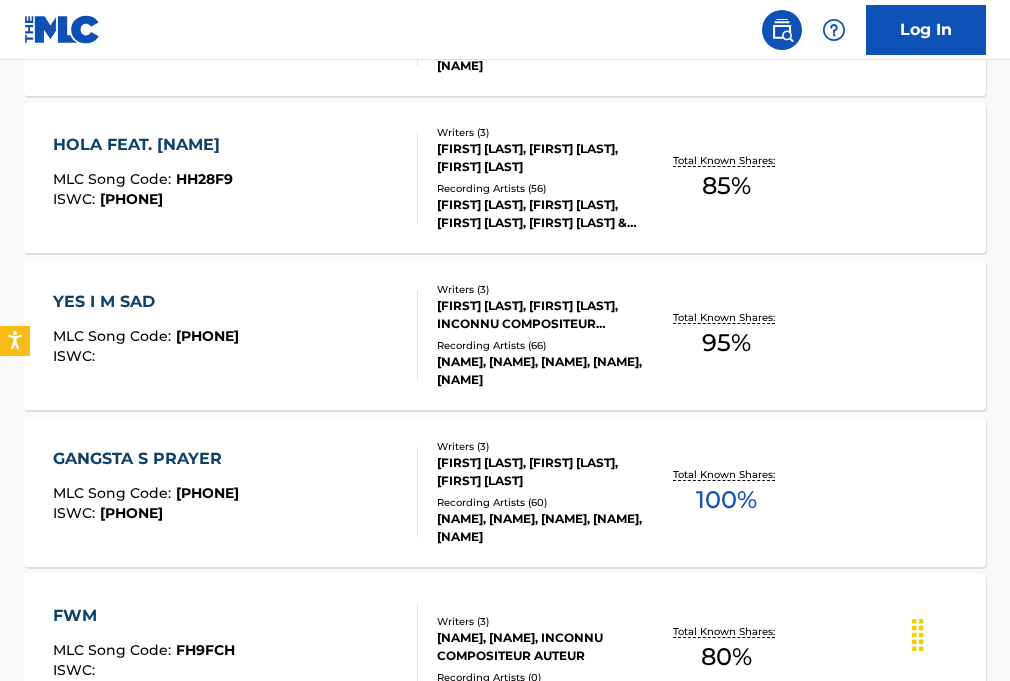 click on "GANGSTA S PRAYER MLC Song Code : GD816A ISWC : T3240264302" at bounding box center (236, 492) 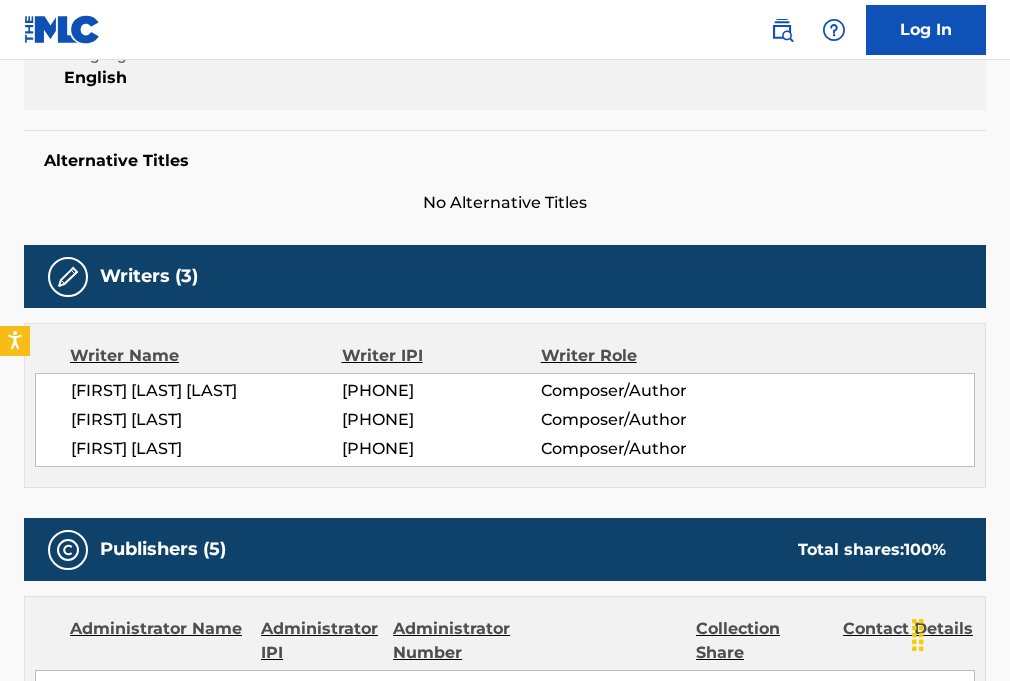 scroll, scrollTop: 495, scrollLeft: 0, axis: vertical 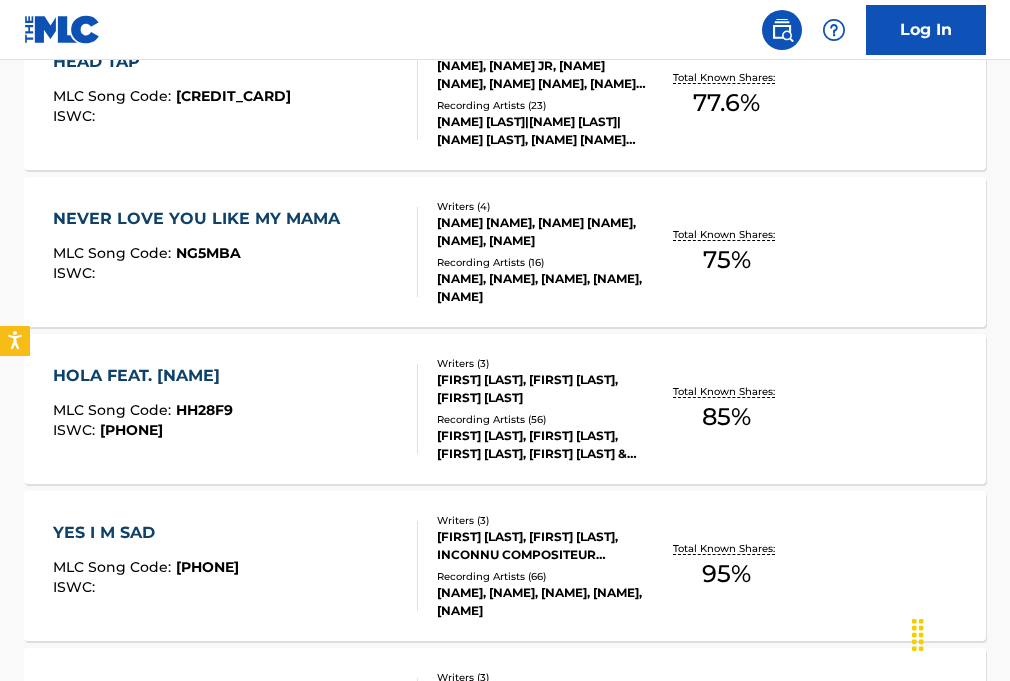 click on "HOLA FEAT. [NAME] MLC Song Code : HH28F9 ISWC : [PHONE]" at bounding box center [143, 409] 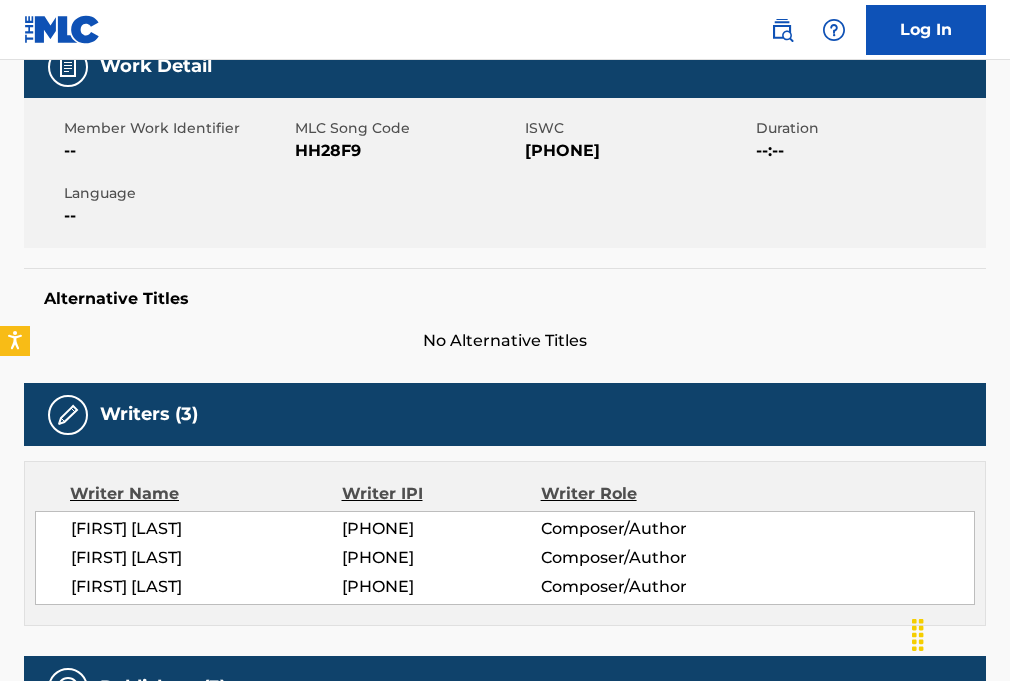 scroll, scrollTop: 397, scrollLeft: 0, axis: vertical 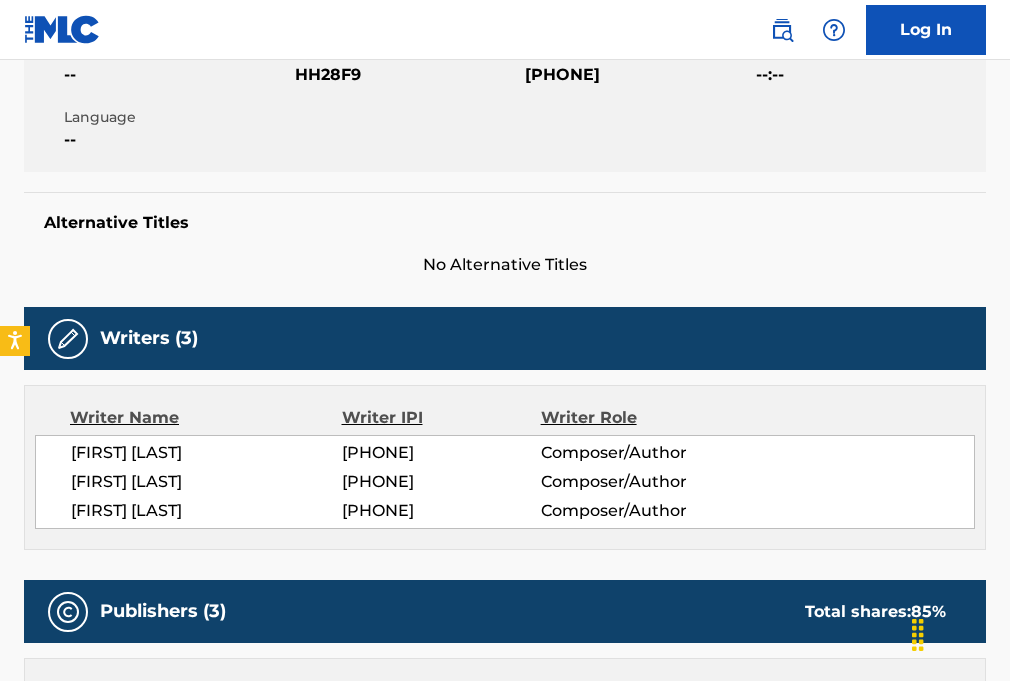 drag, startPoint x: 450, startPoint y: 481, endPoint x: 342, endPoint y: 476, distance: 108.11568 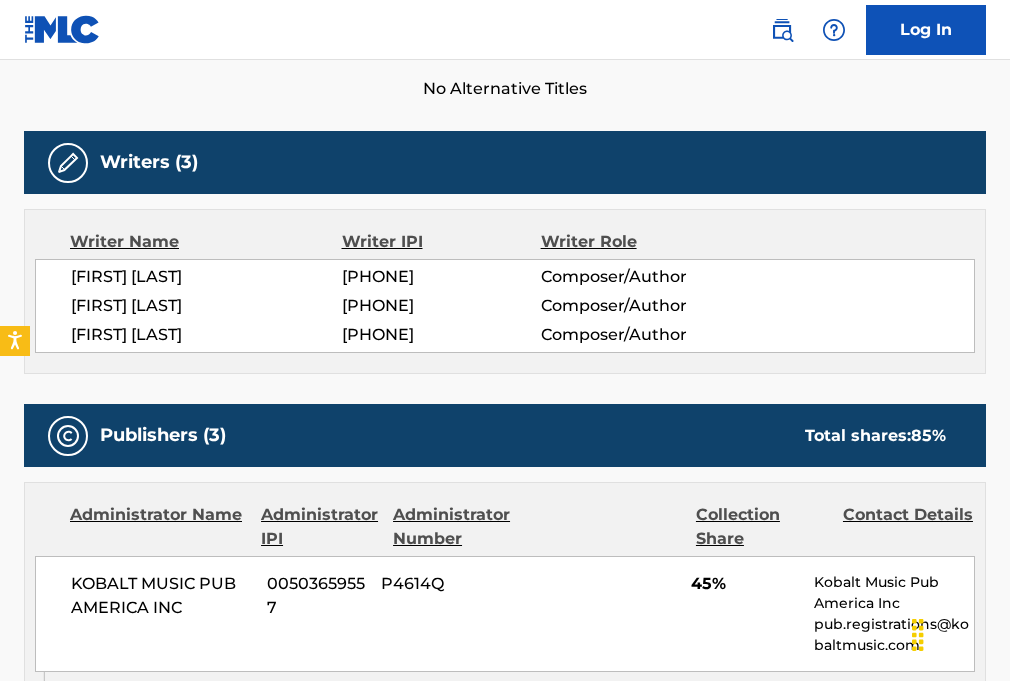 scroll, scrollTop: 612, scrollLeft: 0, axis: vertical 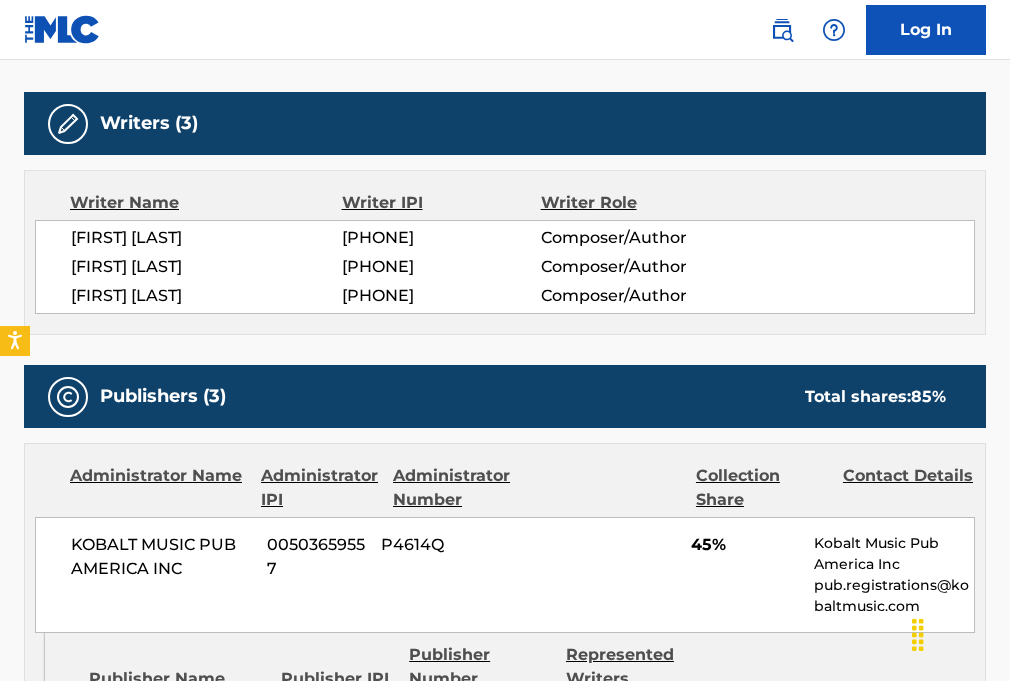 click on "[PHONE]" at bounding box center (441, 267) 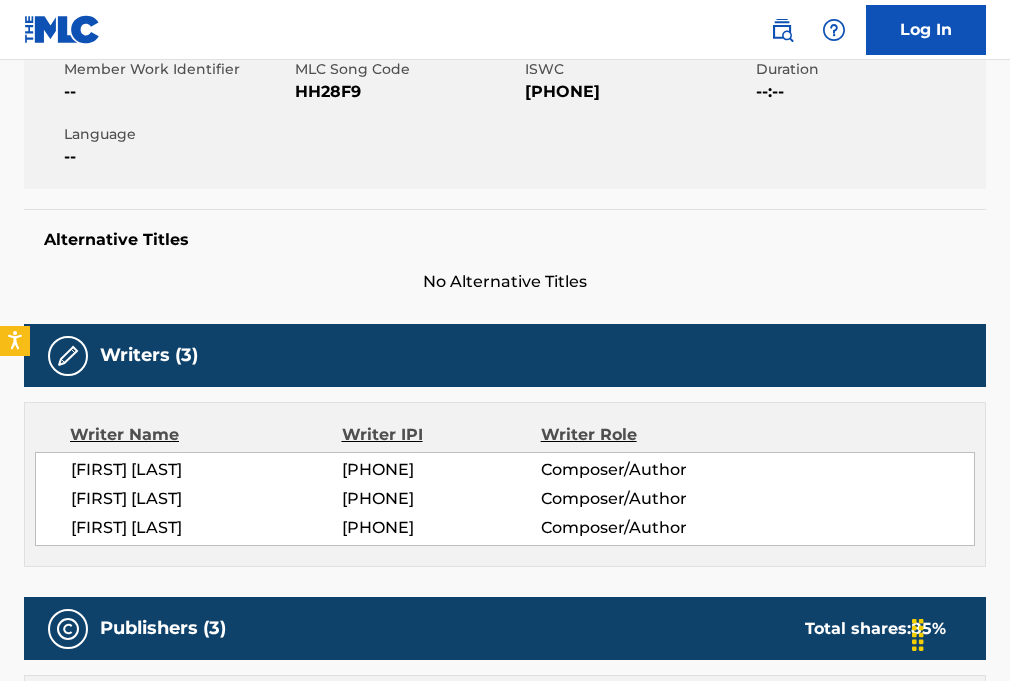 scroll, scrollTop: 378, scrollLeft: 0, axis: vertical 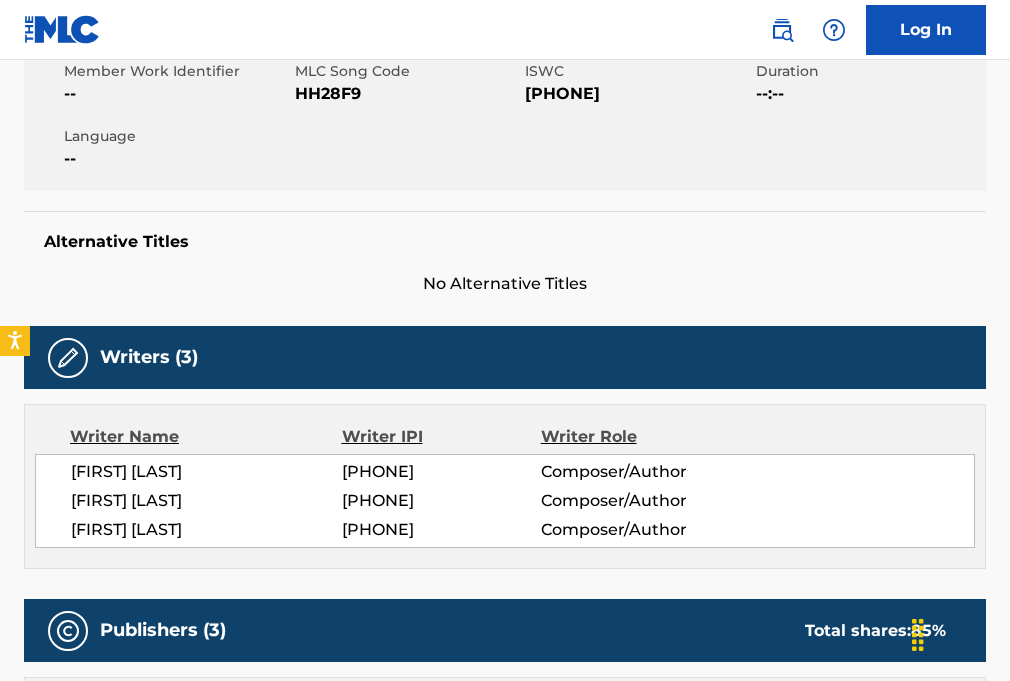 drag, startPoint x: 340, startPoint y: 498, endPoint x: 468, endPoint y: 503, distance: 128.09763 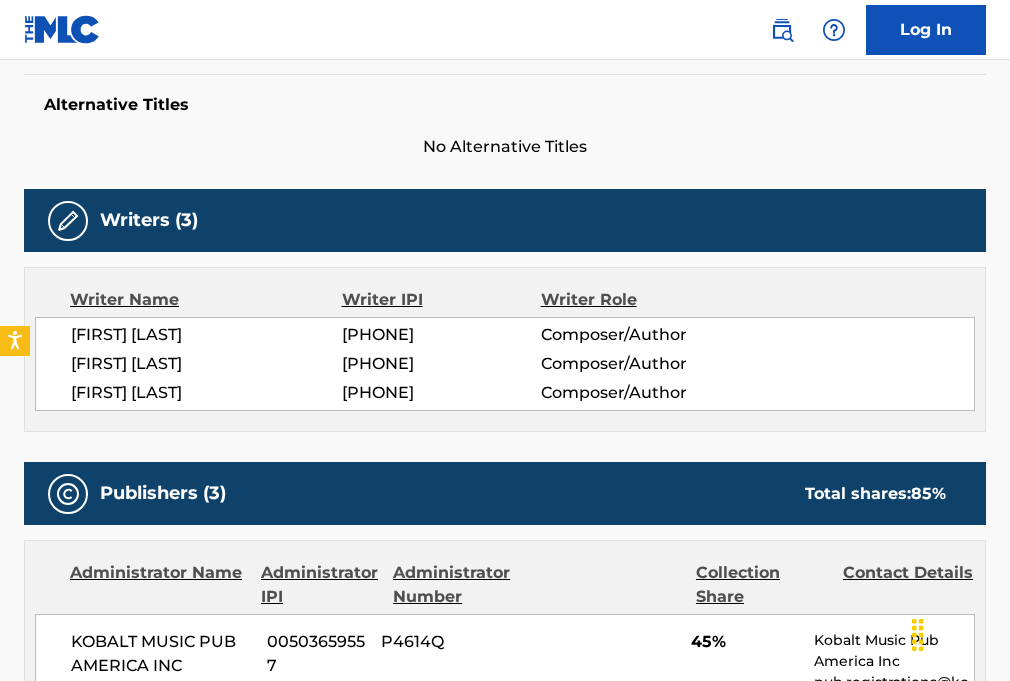 scroll, scrollTop: 505, scrollLeft: 0, axis: vertical 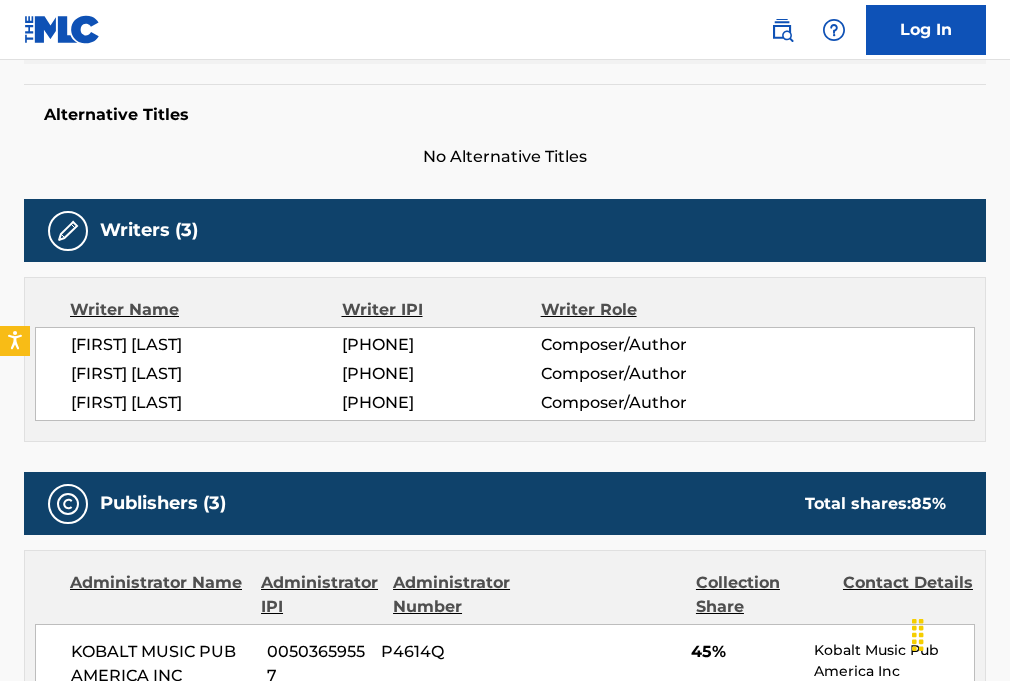 click on "Composer/Author" at bounding box center (631, 345) 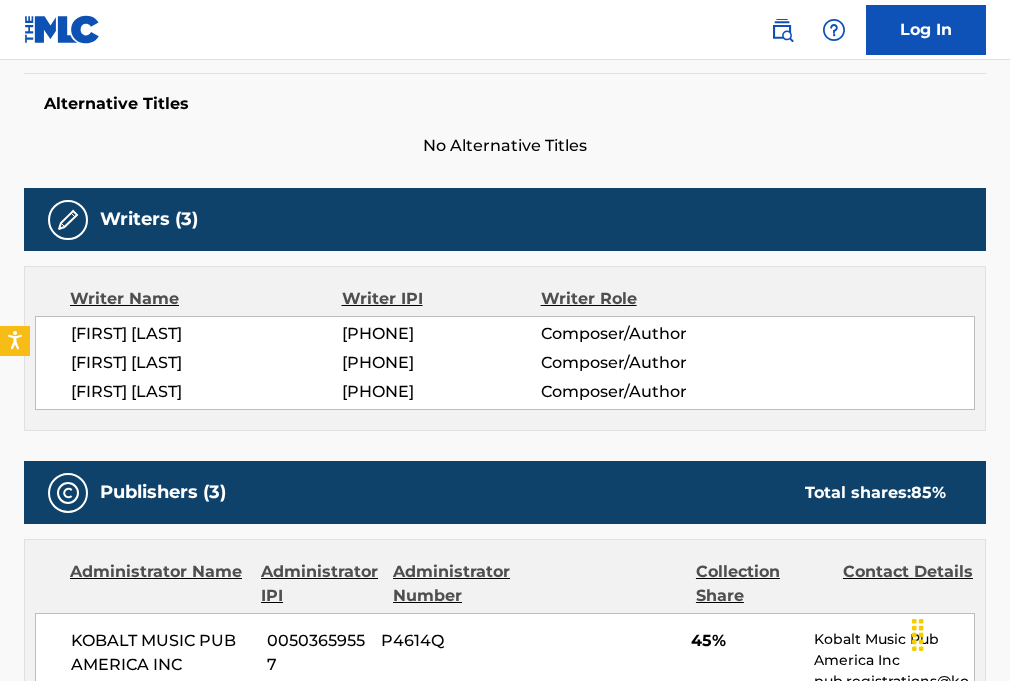 scroll, scrollTop: 0, scrollLeft: 0, axis: both 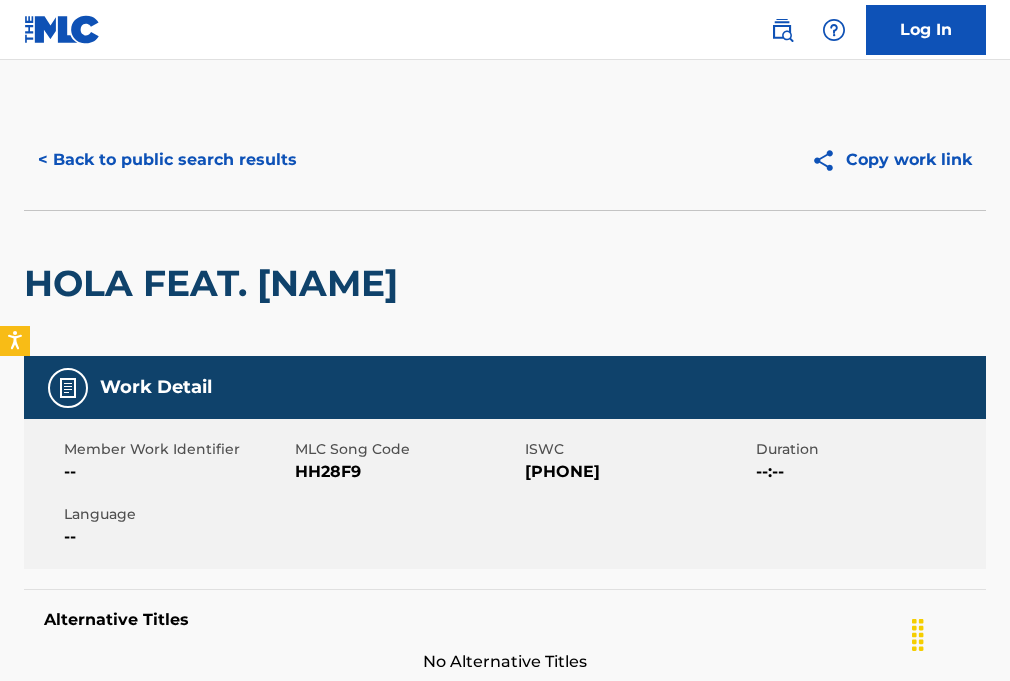drag, startPoint x: 503, startPoint y: 279, endPoint x: 36, endPoint y: 285, distance: 467.03854 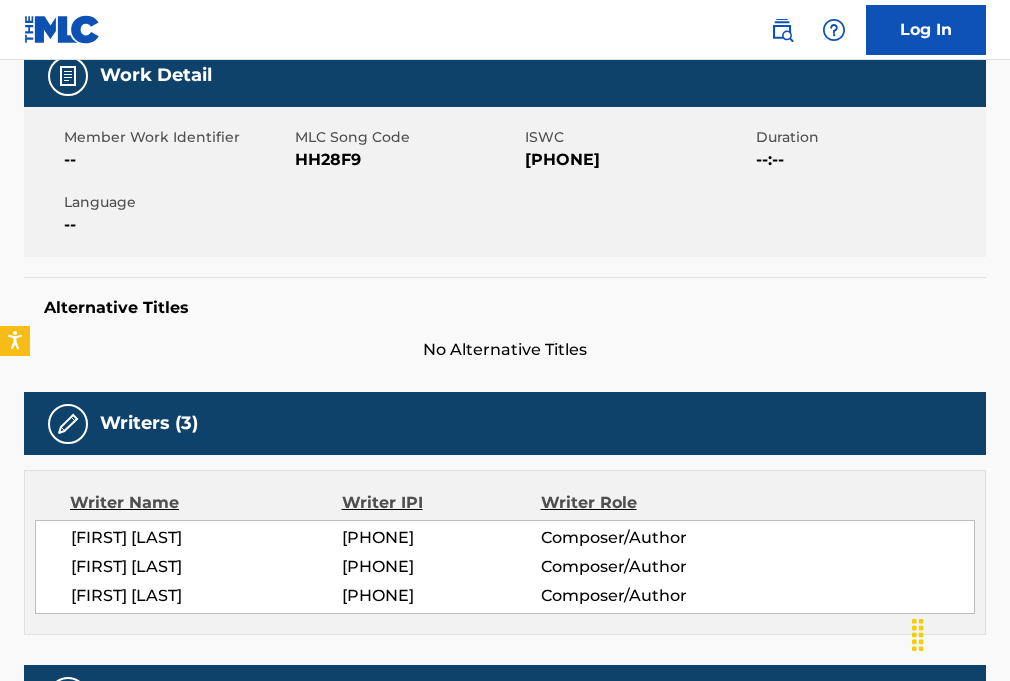 scroll, scrollTop: 314, scrollLeft: 0, axis: vertical 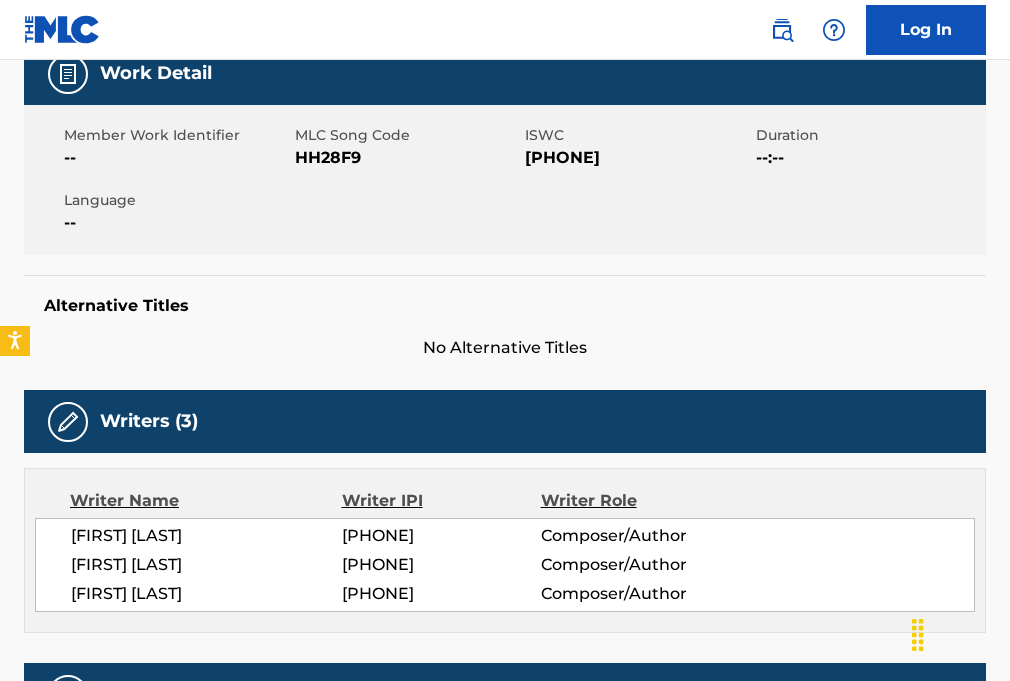 drag, startPoint x: 342, startPoint y: 564, endPoint x: 454, endPoint y: 562, distance: 112.01785 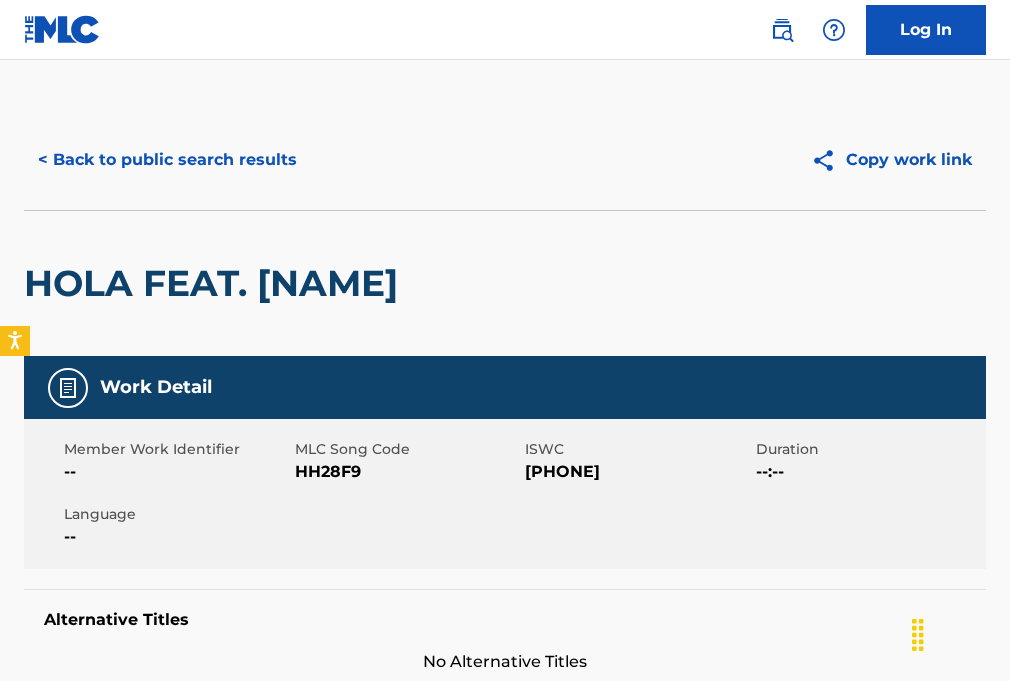 click on "< Back to public search results" at bounding box center [167, 160] 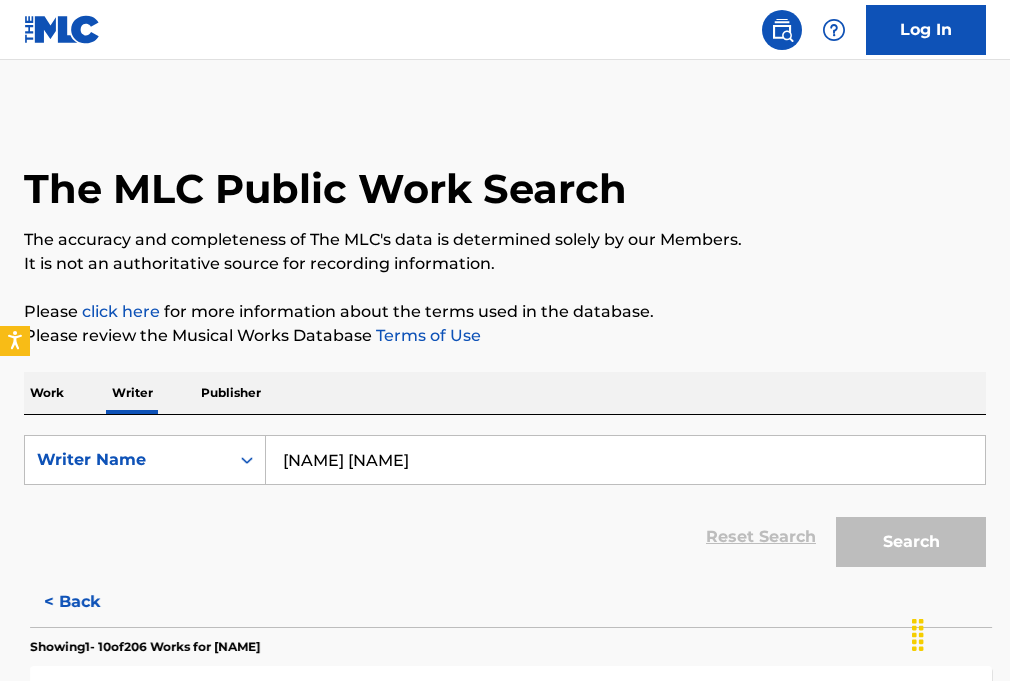 scroll, scrollTop: 63, scrollLeft: 0, axis: vertical 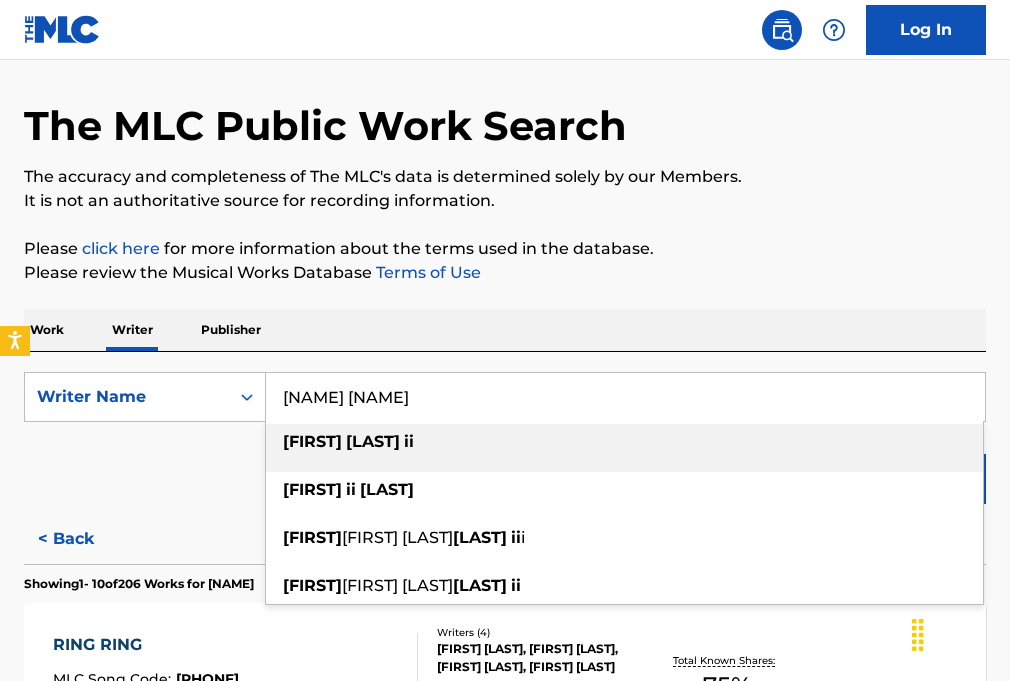 drag, startPoint x: 446, startPoint y: 399, endPoint x: 272, endPoint y: 397, distance: 174.01149 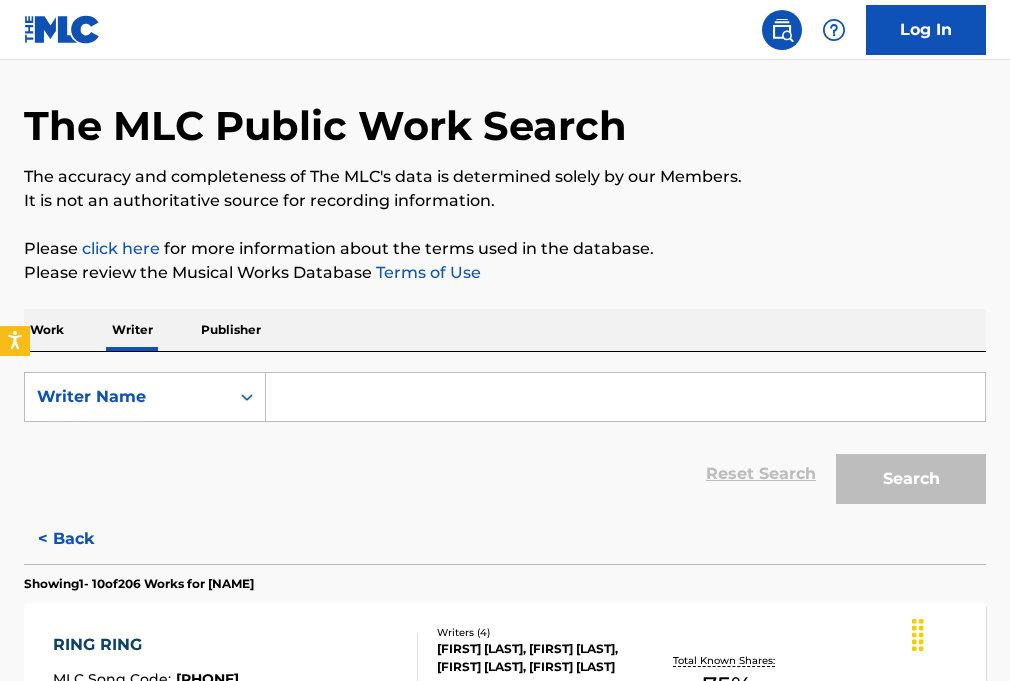 type 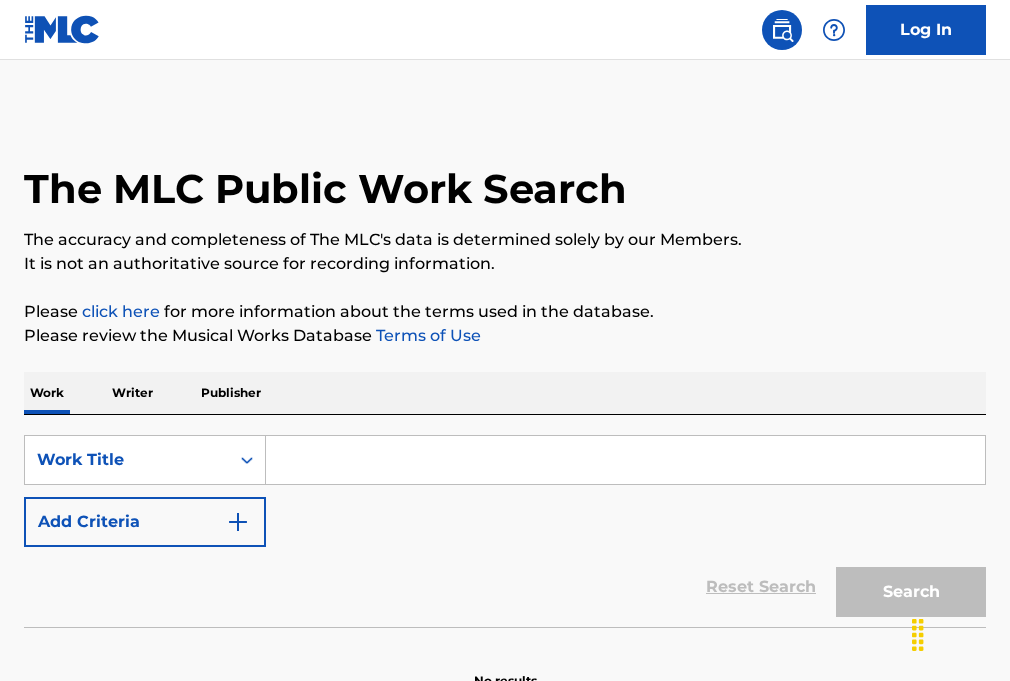 click on "Writer" at bounding box center [132, 393] 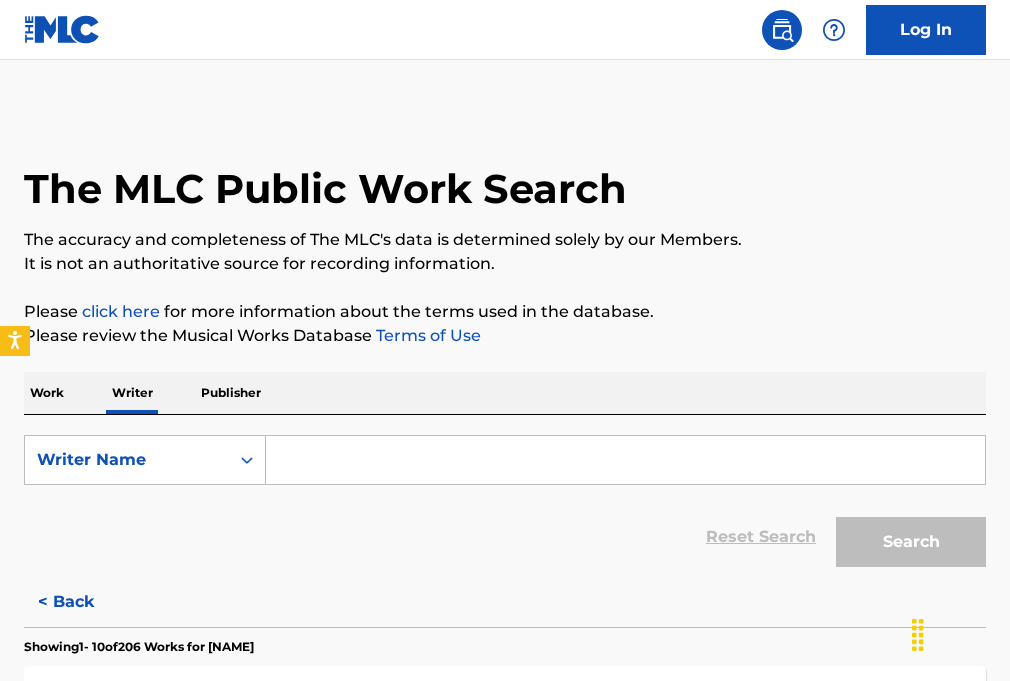 click at bounding box center (625, 460) 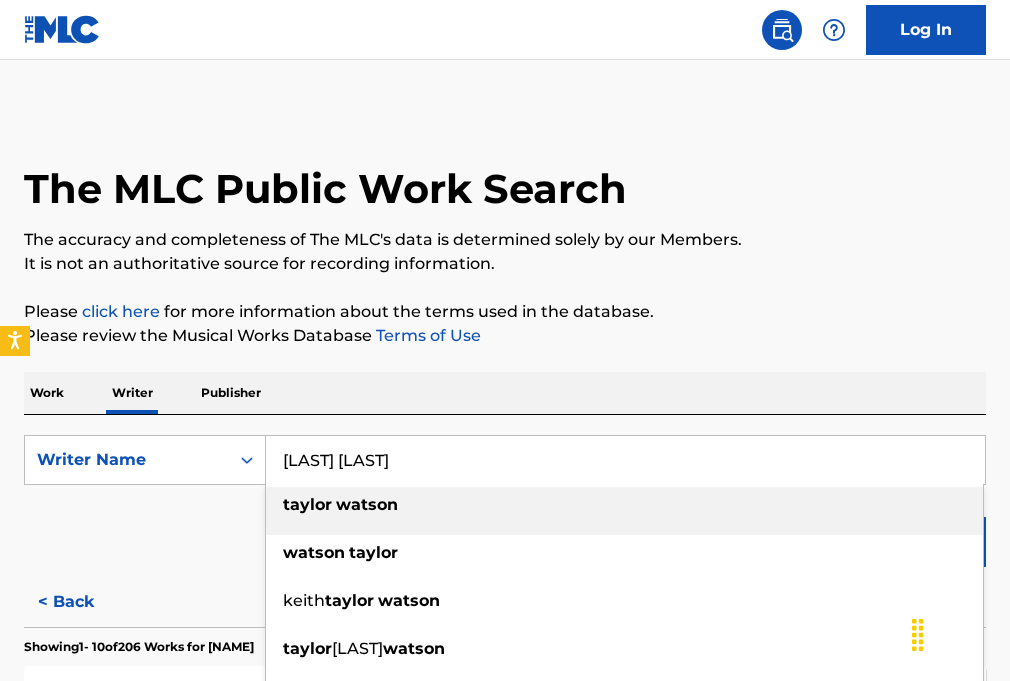 type on "[LAST] [LAST]" 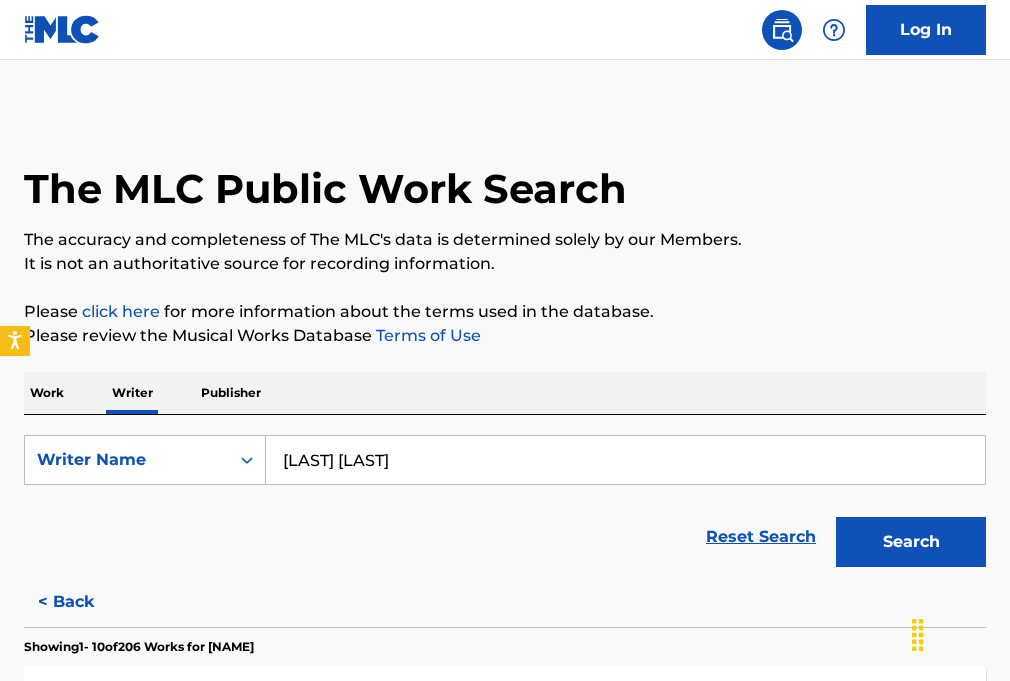 click on "Please review the Musical Works Database   Terms of Use" at bounding box center (505, 336) 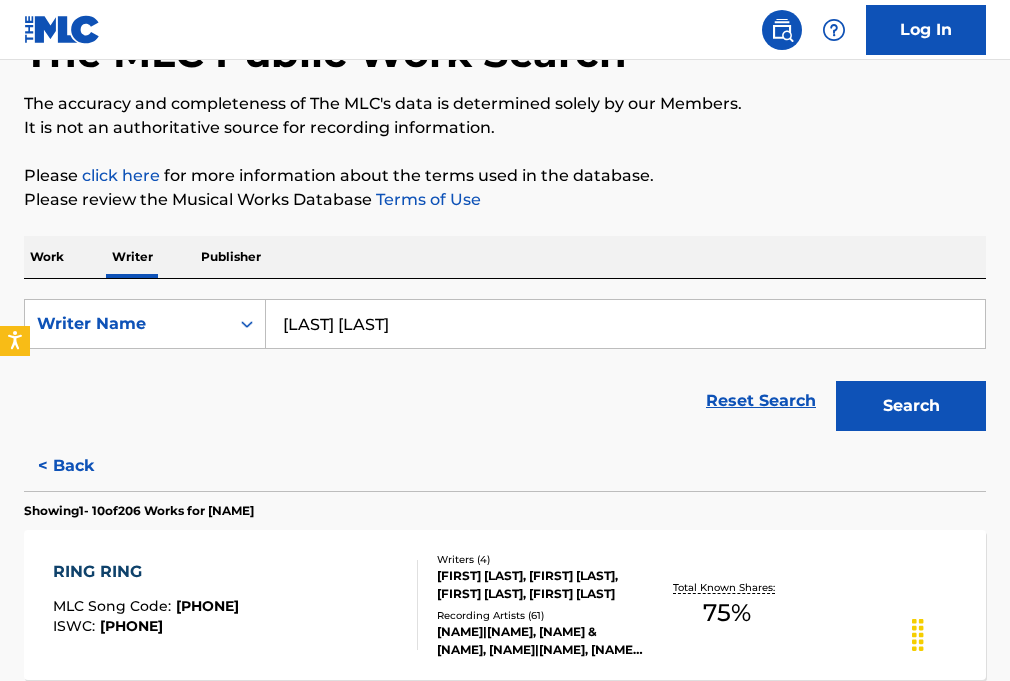 click on "Search" at bounding box center [911, 406] 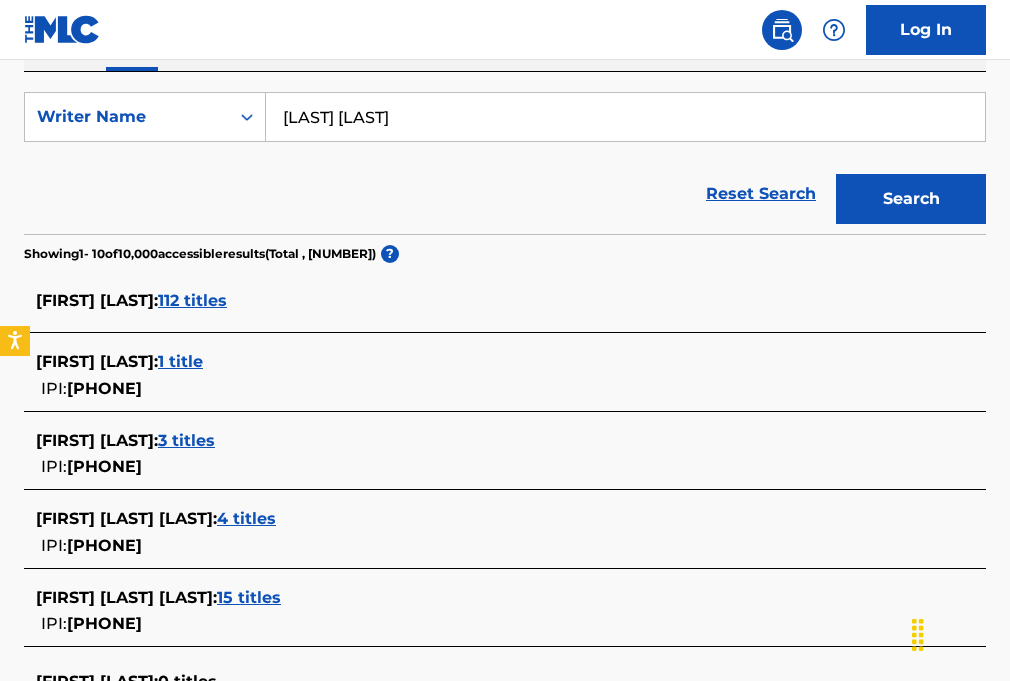 scroll, scrollTop: 344, scrollLeft: 0, axis: vertical 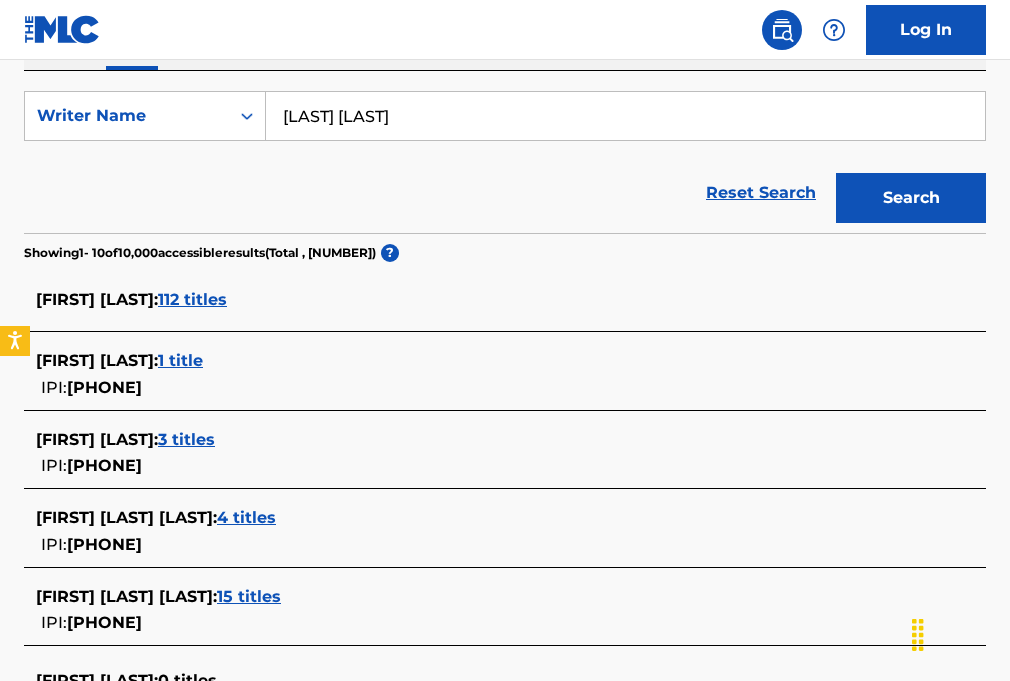 click on "112 titles" at bounding box center [192, 299] 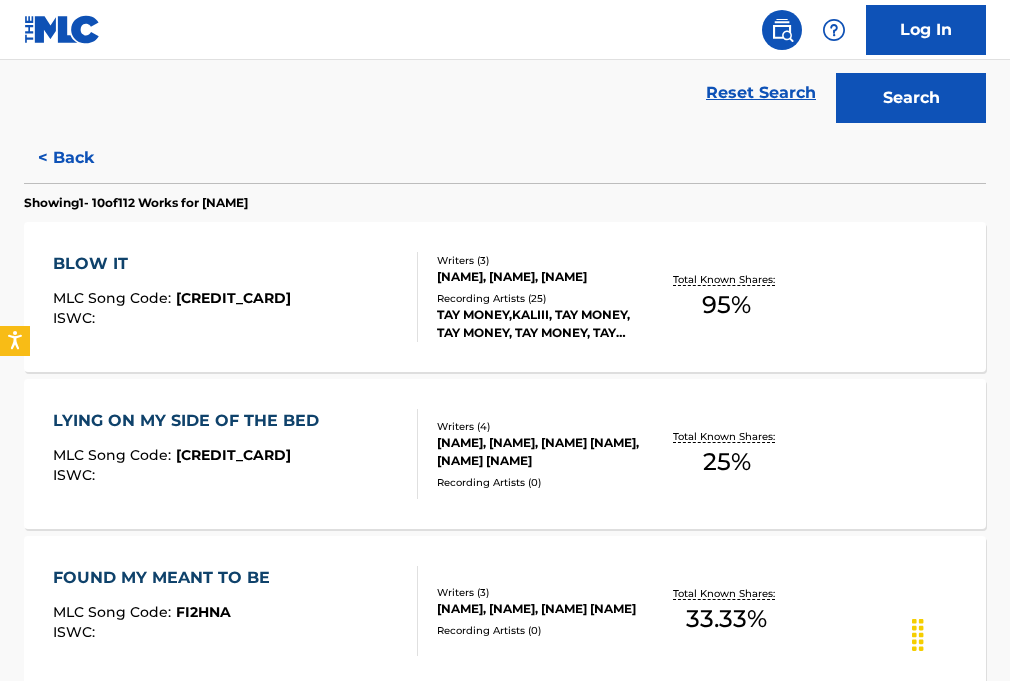 scroll, scrollTop: 455, scrollLeft: 0, axis: vertical 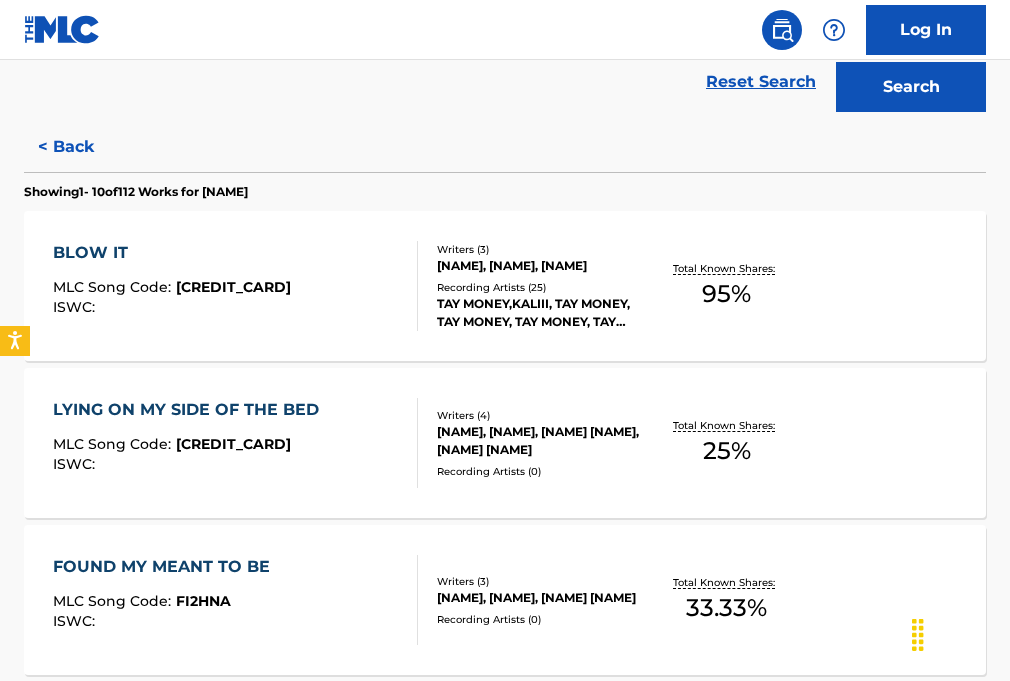 click on "BLOW IT MLC Song Code : BE3V52 ISWC :" at bounding box center (236, 286) 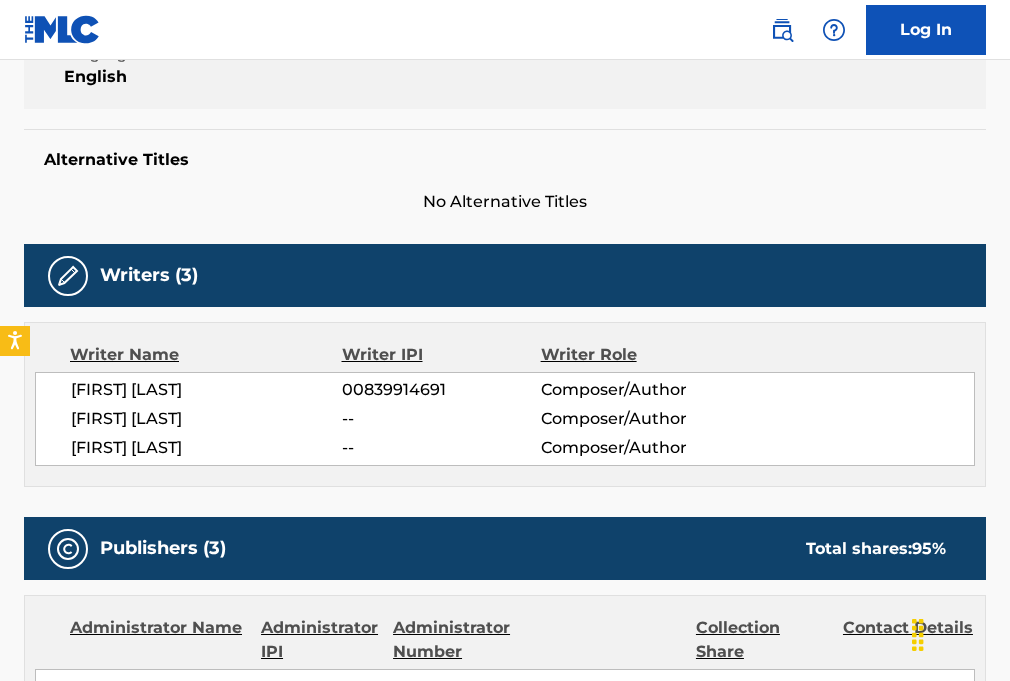scroll, scrollTop: 726, scrollLeft: 0, axis: vertical 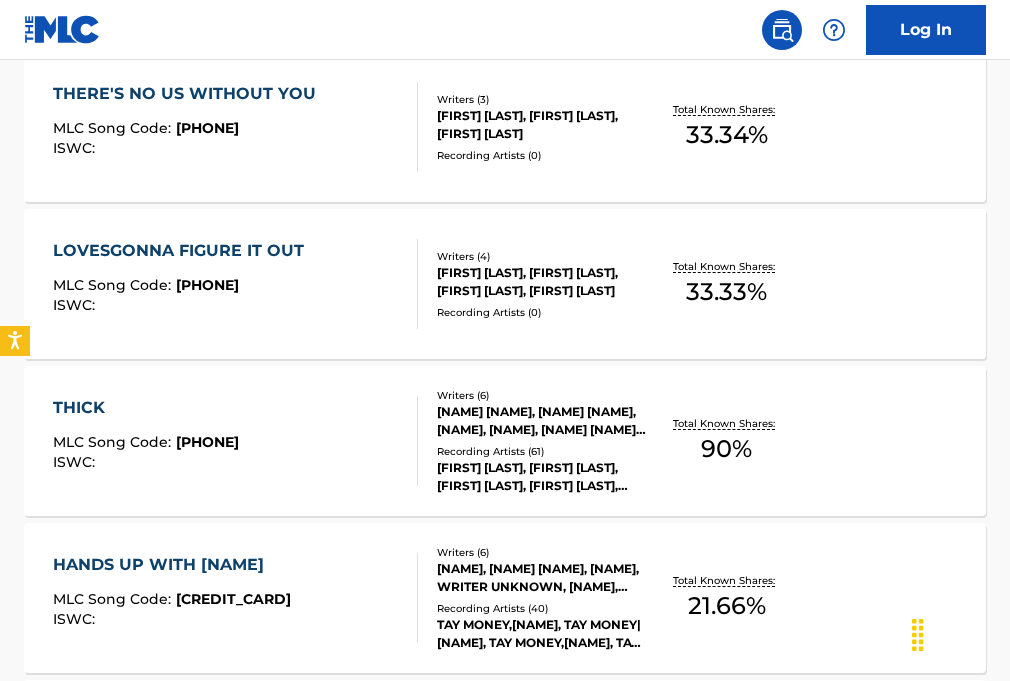 click on "THICK MLC Song Code : TA6YF6 ISWC :" at bounding box center (236, 441) 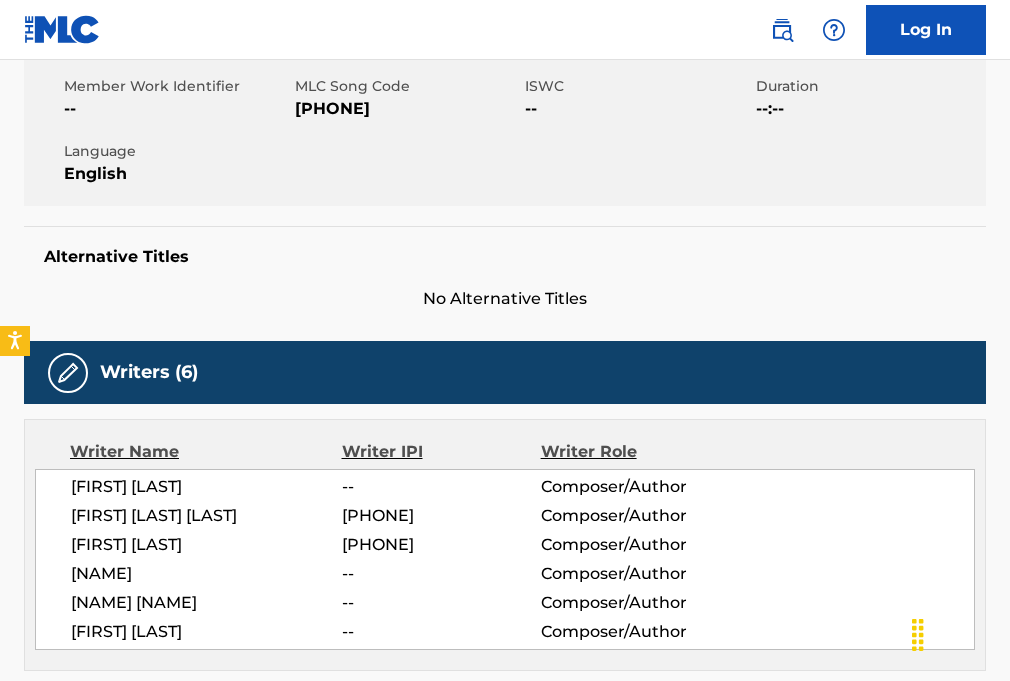 scroll, scrollTop: 361, scrollLeft: 0, axis: vertical 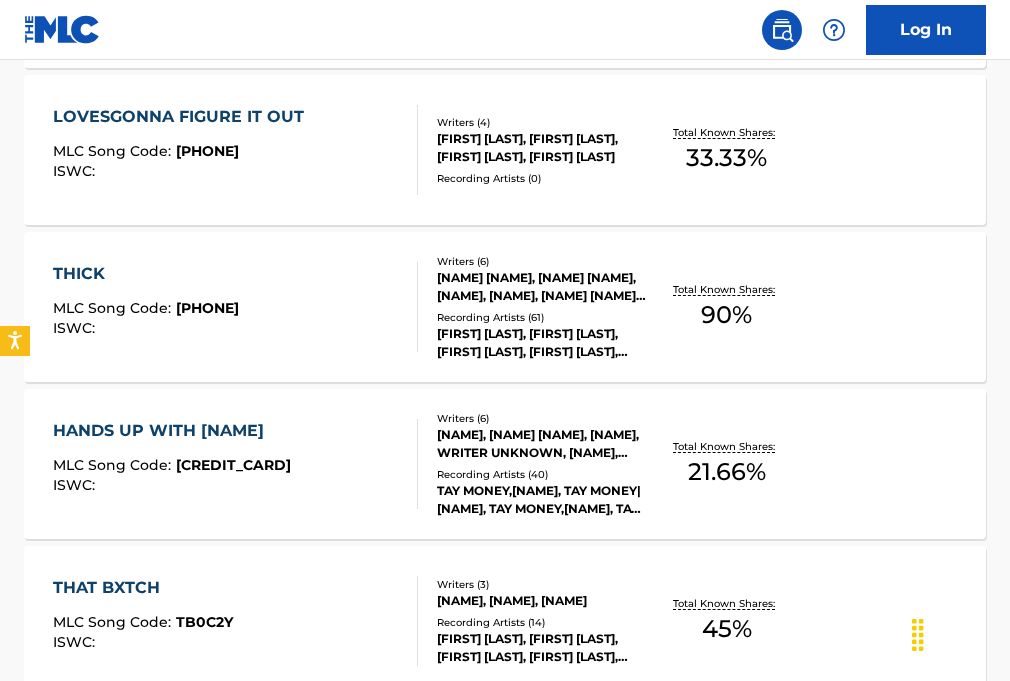 click on "HANDS UP WITH [FIRST] MLC Song Code : HA9O6K ISWC :" at bounding box center [236, 464] 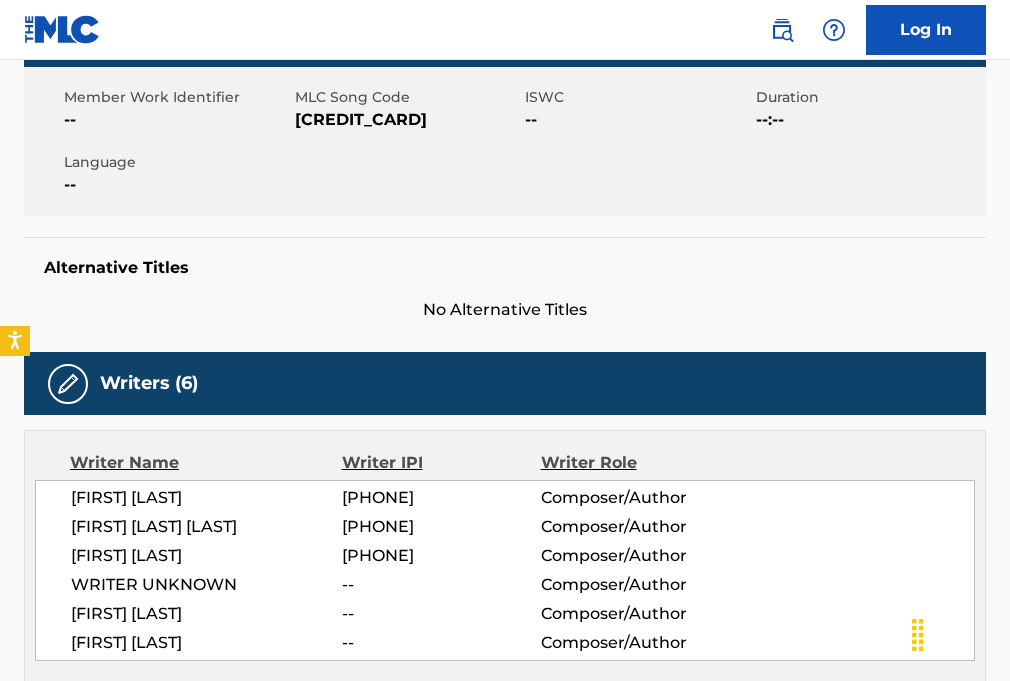 scroll, scrollTop: 355, scrollLeft: 0, axis: vertical 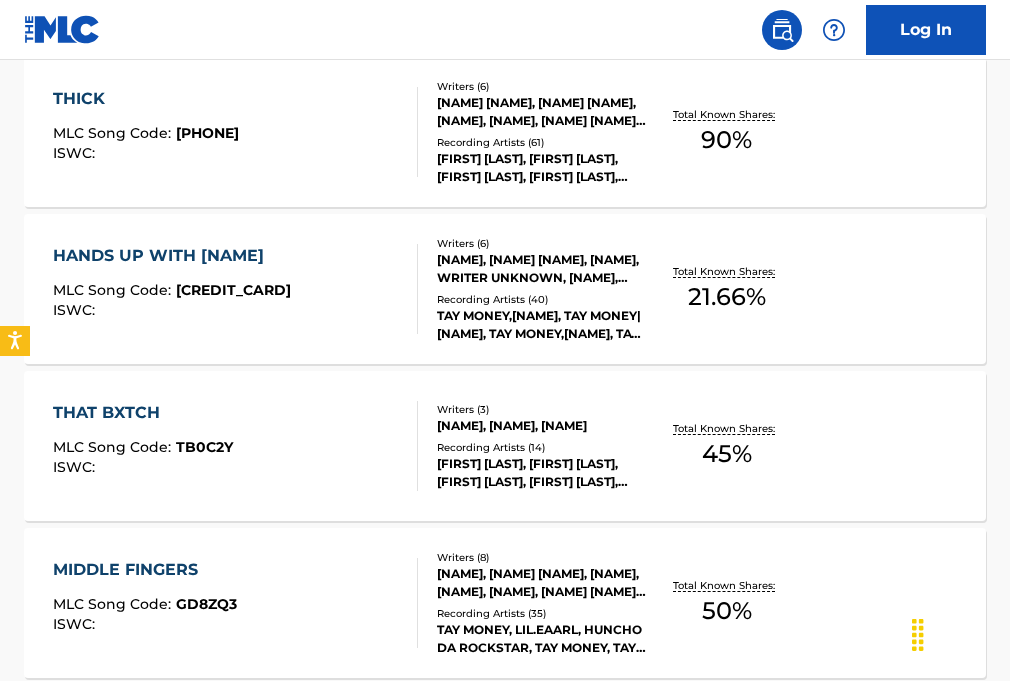 click on "THAT BXTCH MLC Song Code : TB0C2Y ISWC :" at bounding box center [236, 446] 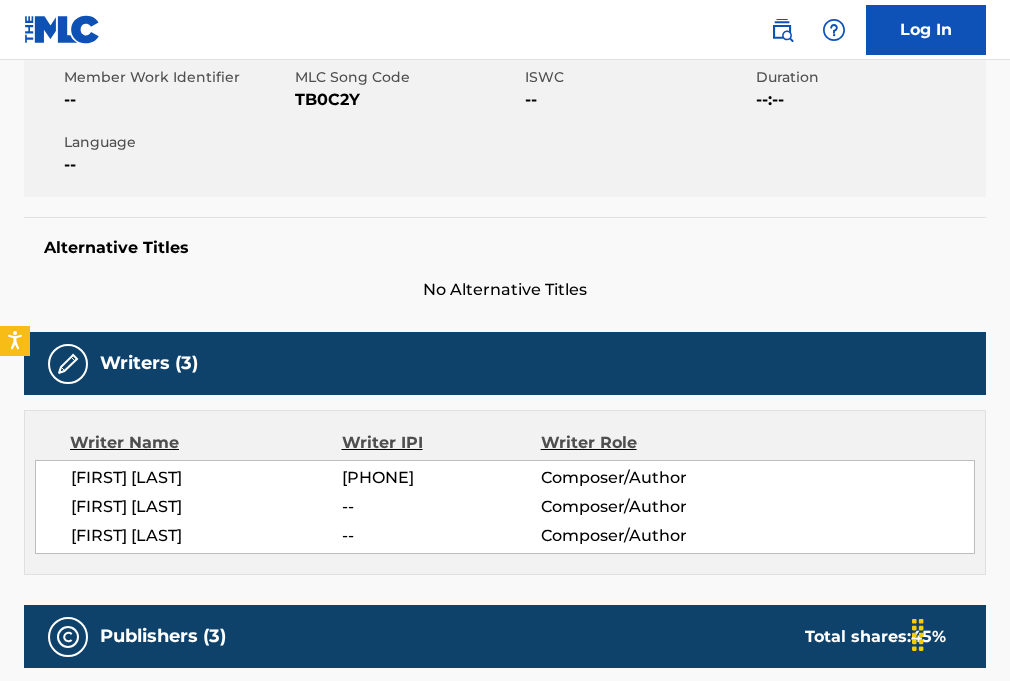 scroll, scrollTop: 378, scrollLeft: 0, axis: vertical 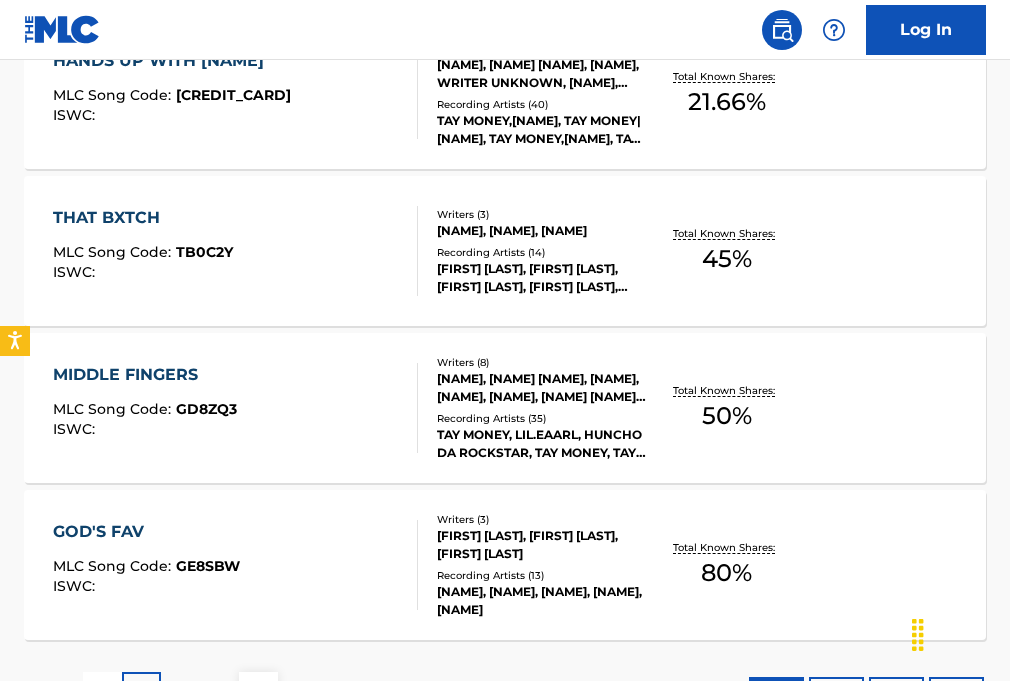 click on "MIDDLE FINGERS MLC Song Code : GD8ZQ3 ISWC :" at bounding box center [236, 408] 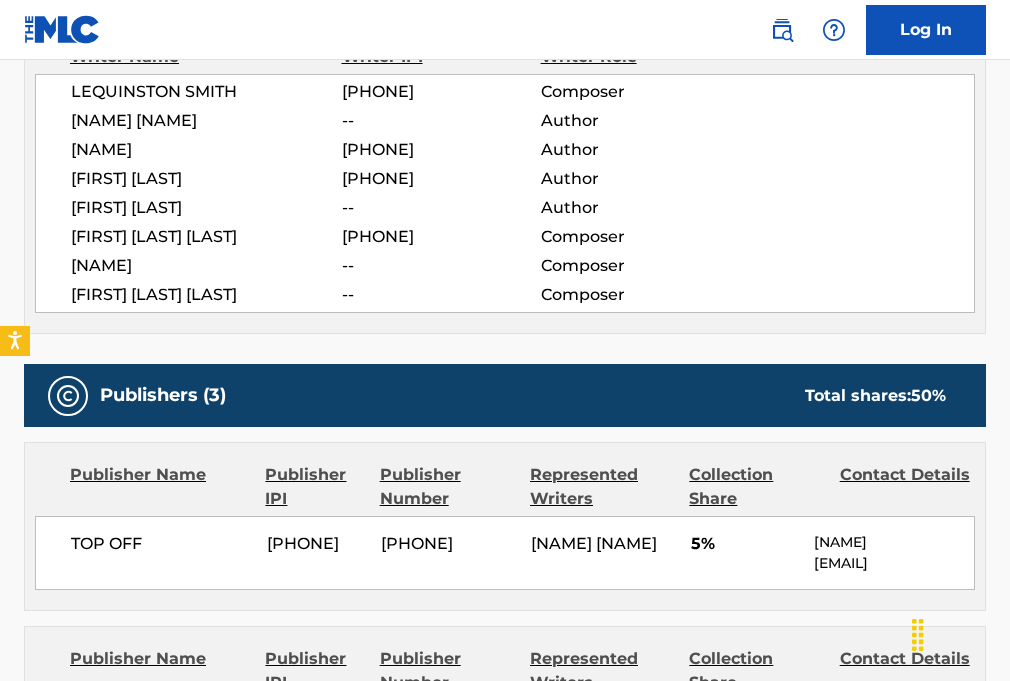scroll, scrollTop: 762, scrollLeft: 0, axis: vertical 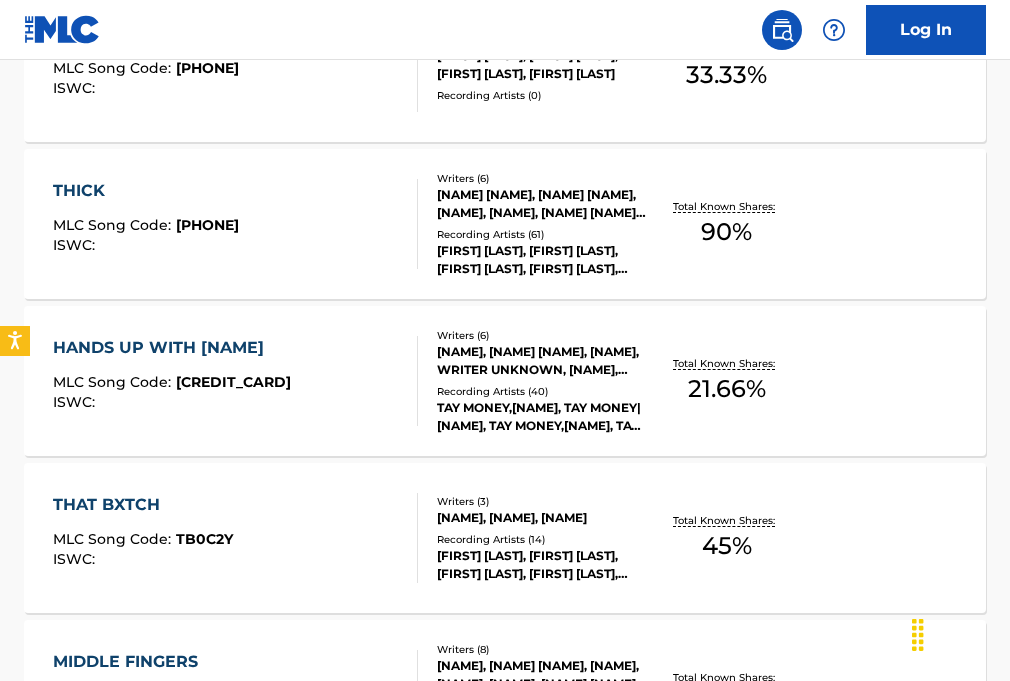 click on "HANDS UP WITH [FIRST] MLC Song Code : HA9O6K ISWC :" at bounding box center [236, 381] 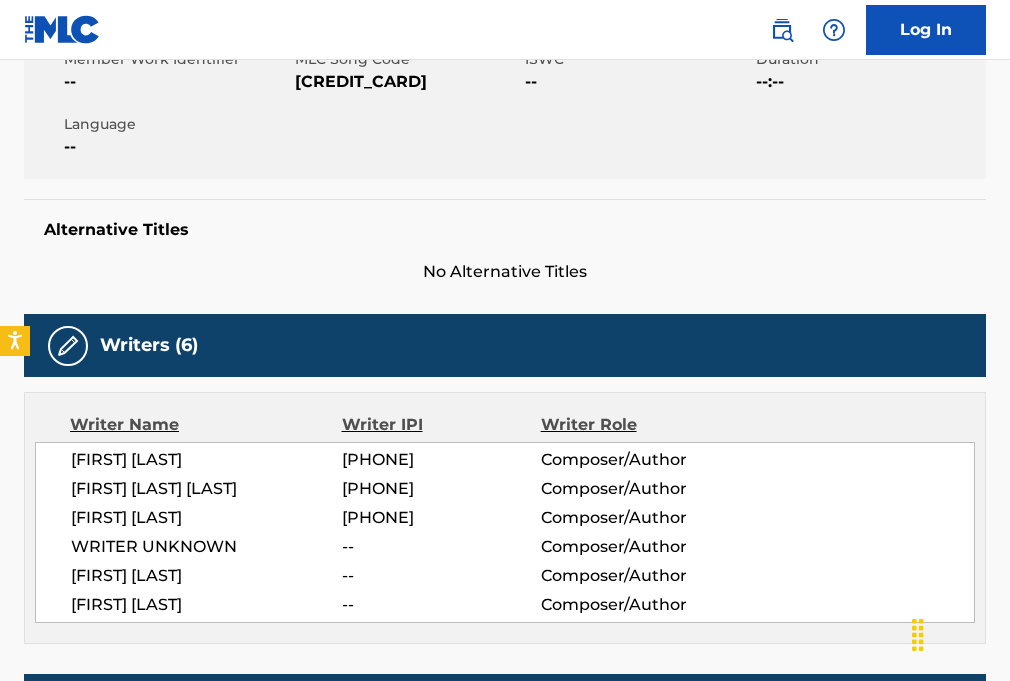 scroll, scrollTop: 518, scrollLeft: 0, axis: vertical 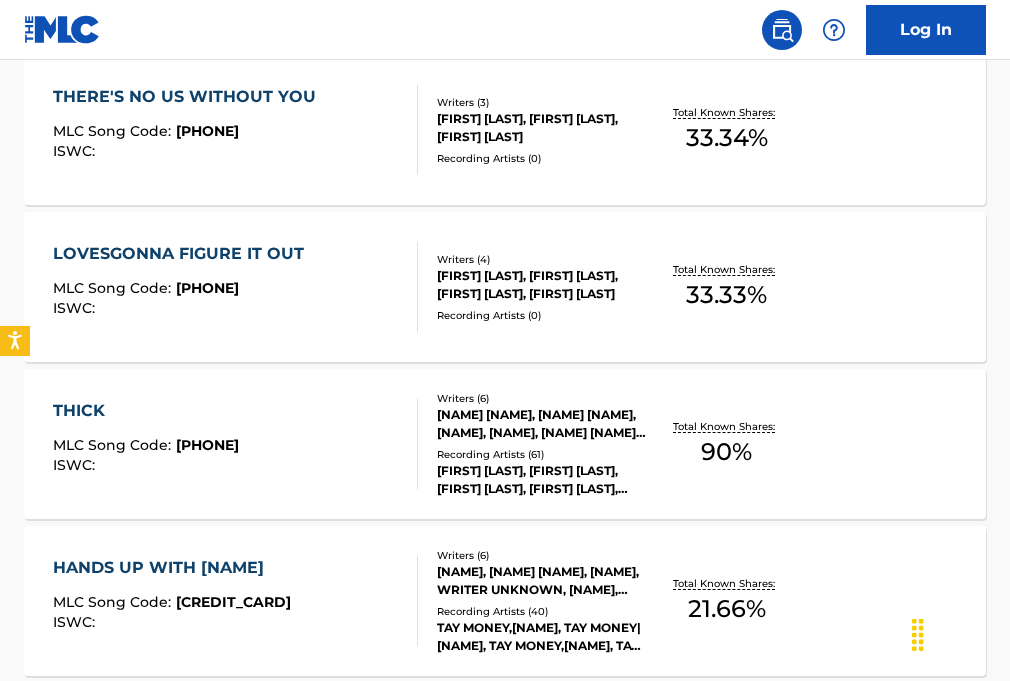 click on "THICK MLC Song Code : TA6YF6 ISWC :" at bounding box center (236, 444) 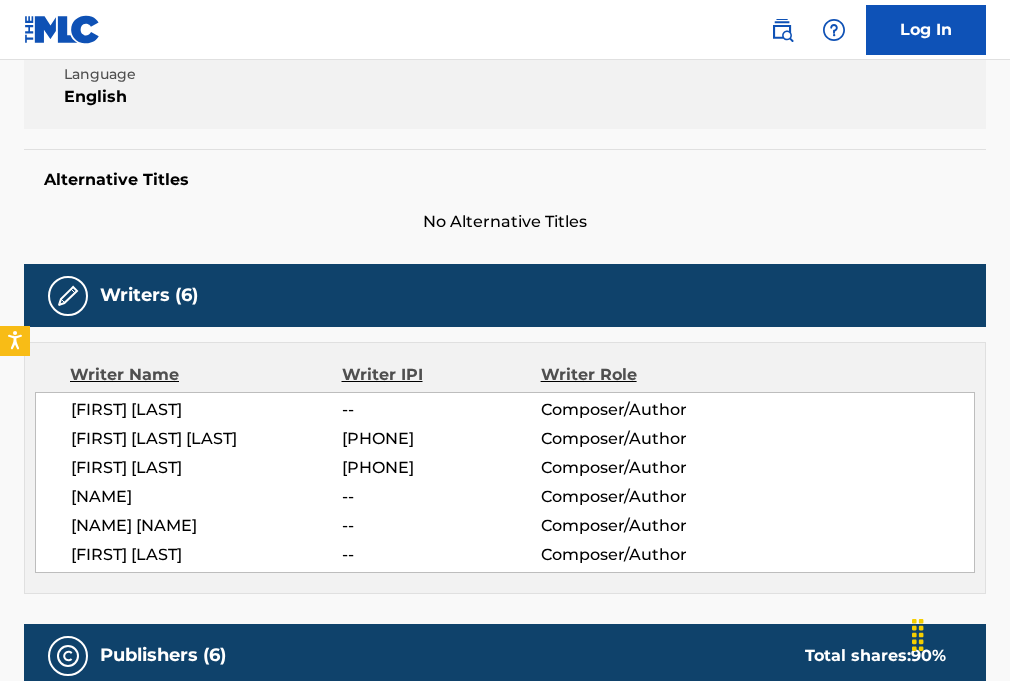 scroll, scrollTop: 453, scrollLeft: 0, axis: vertical 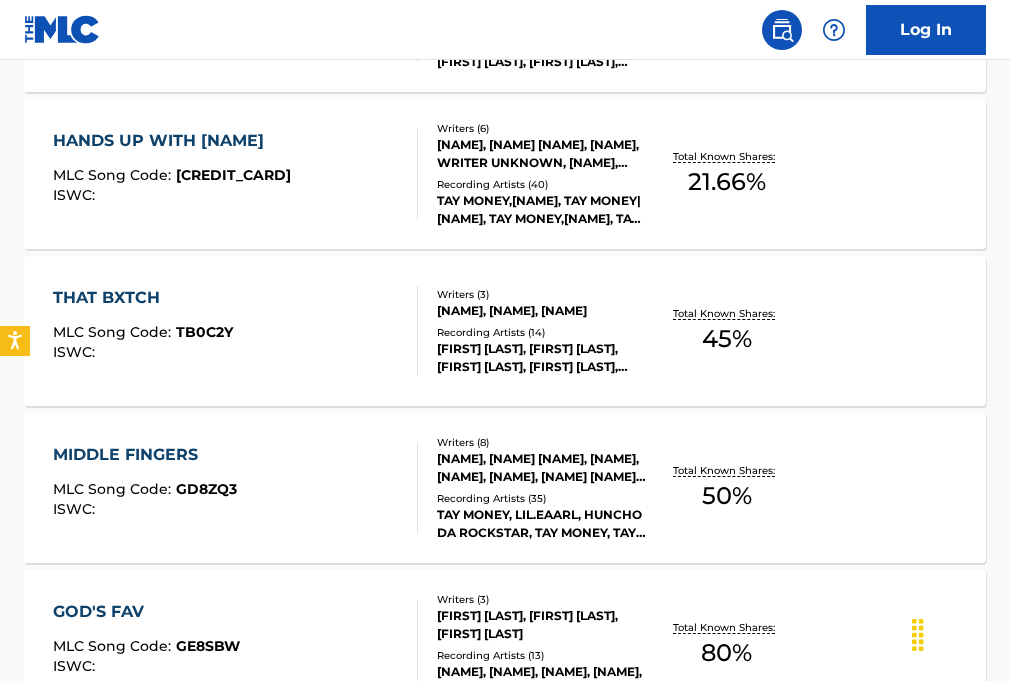 click on "MIDDLE FINGERS MLC Song Code : GD8ZQ3 ISWC :" at bounding box center [236, 488] 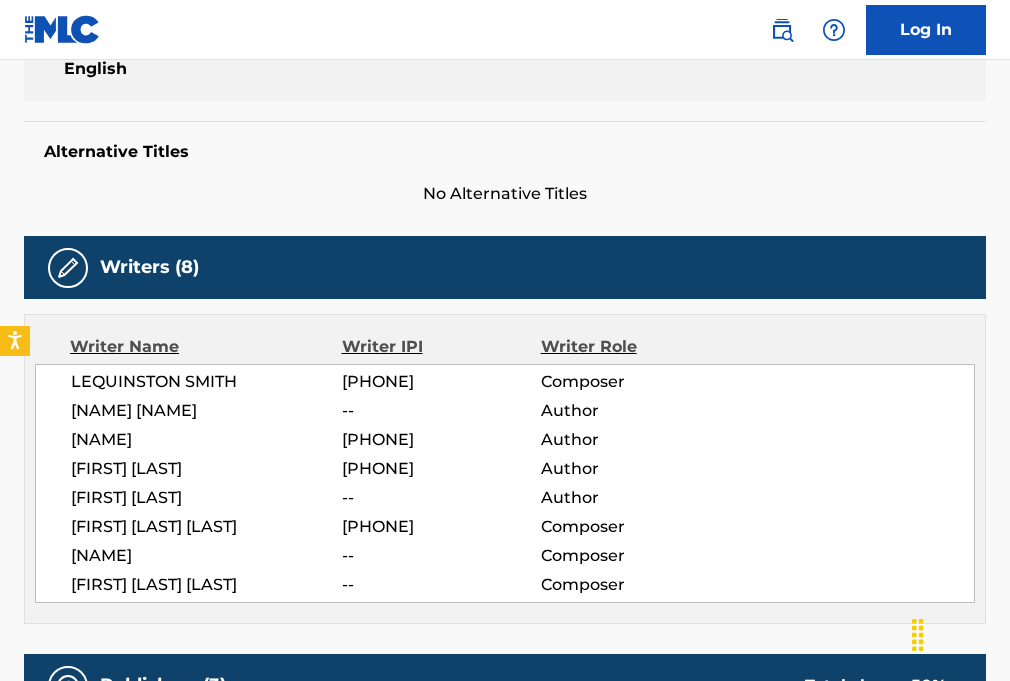 scroll, scrollTop: 475, scrollLeft: 0, axis: vertical 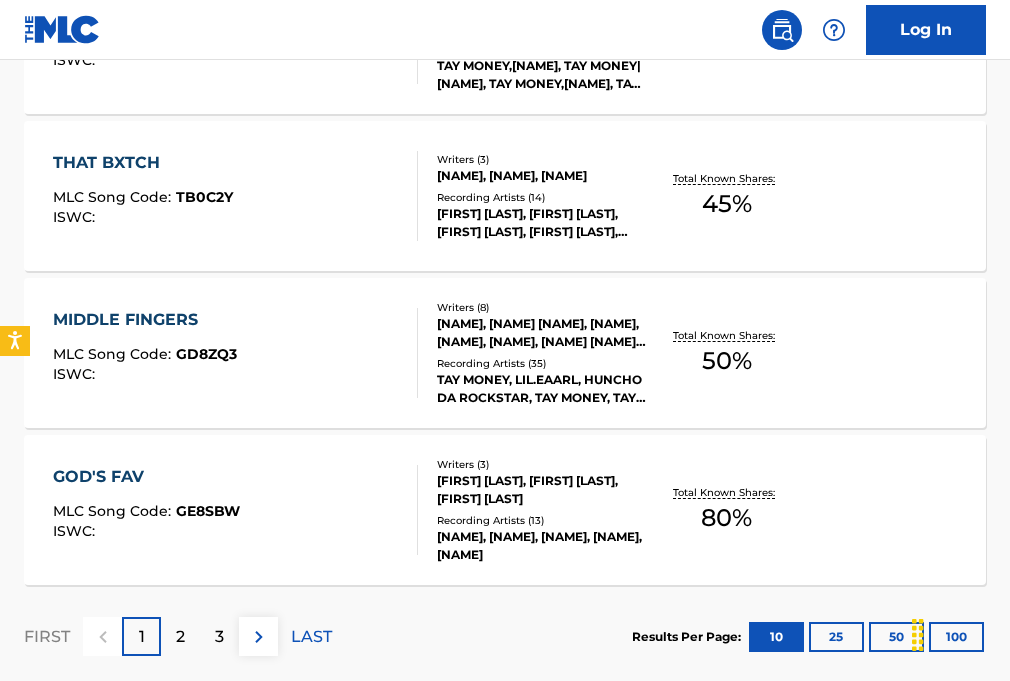 click on "GOD'S FAV MLC Song Code : GE8SBW ISWC :" at bounding box center (236, 510) 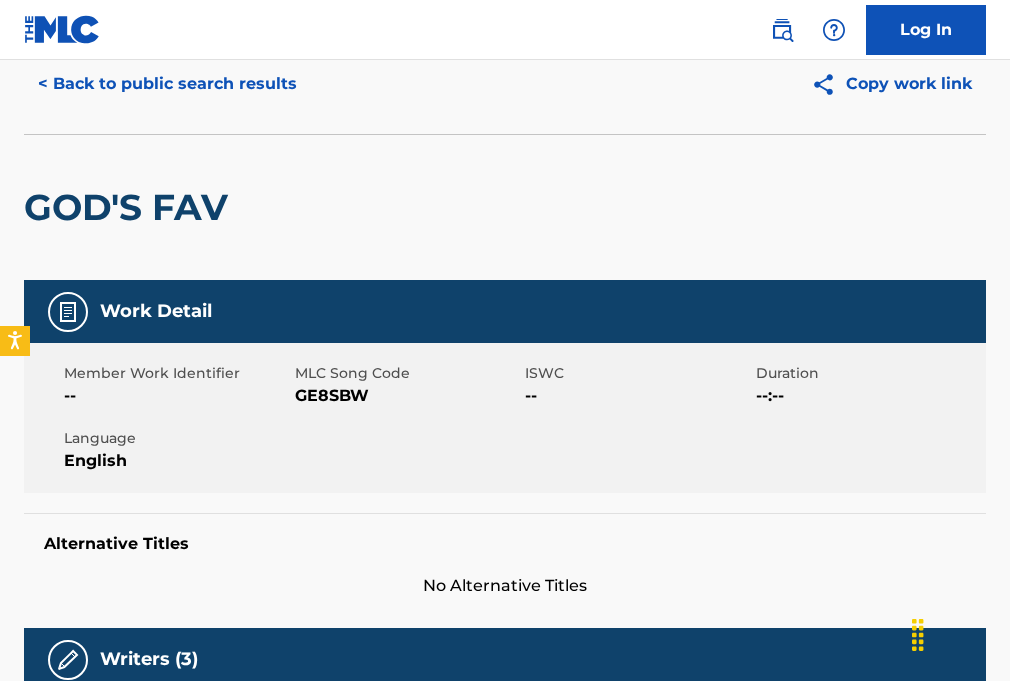 scroll, scrollTop: 0, scrollLeft: 0, axis: both 